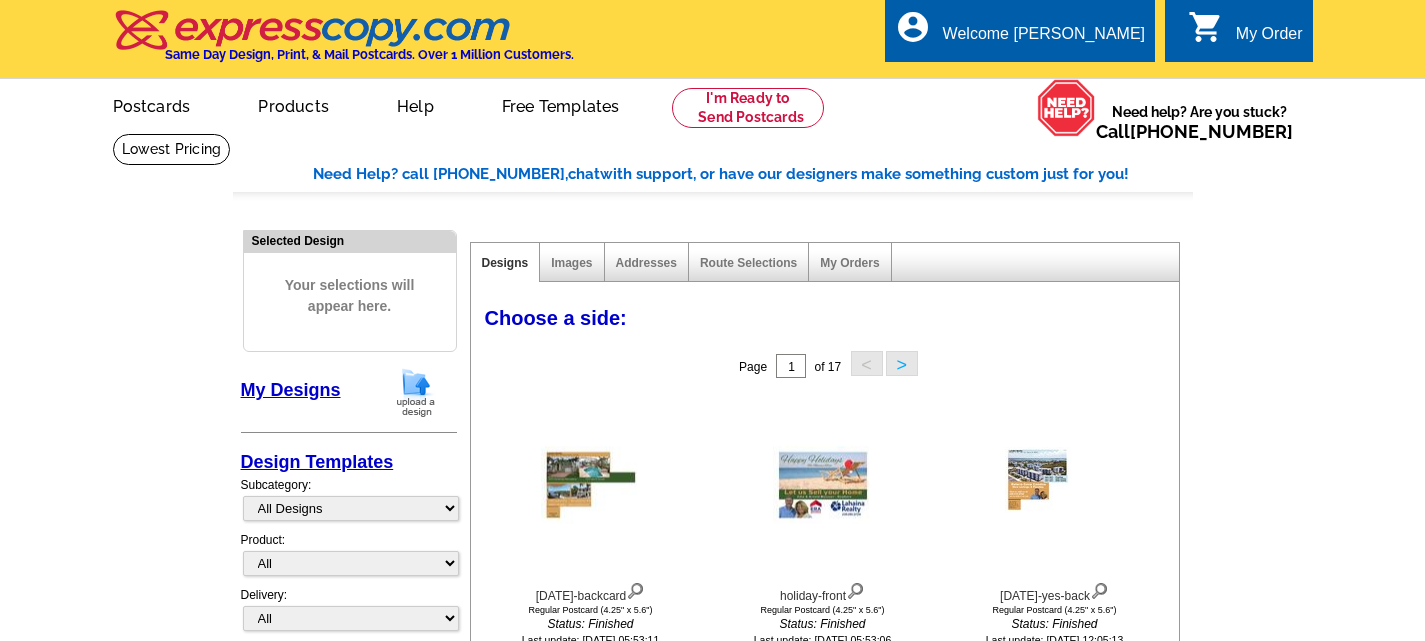 scroll, scrollTop: 0, scrollLeft: 0, axis: both 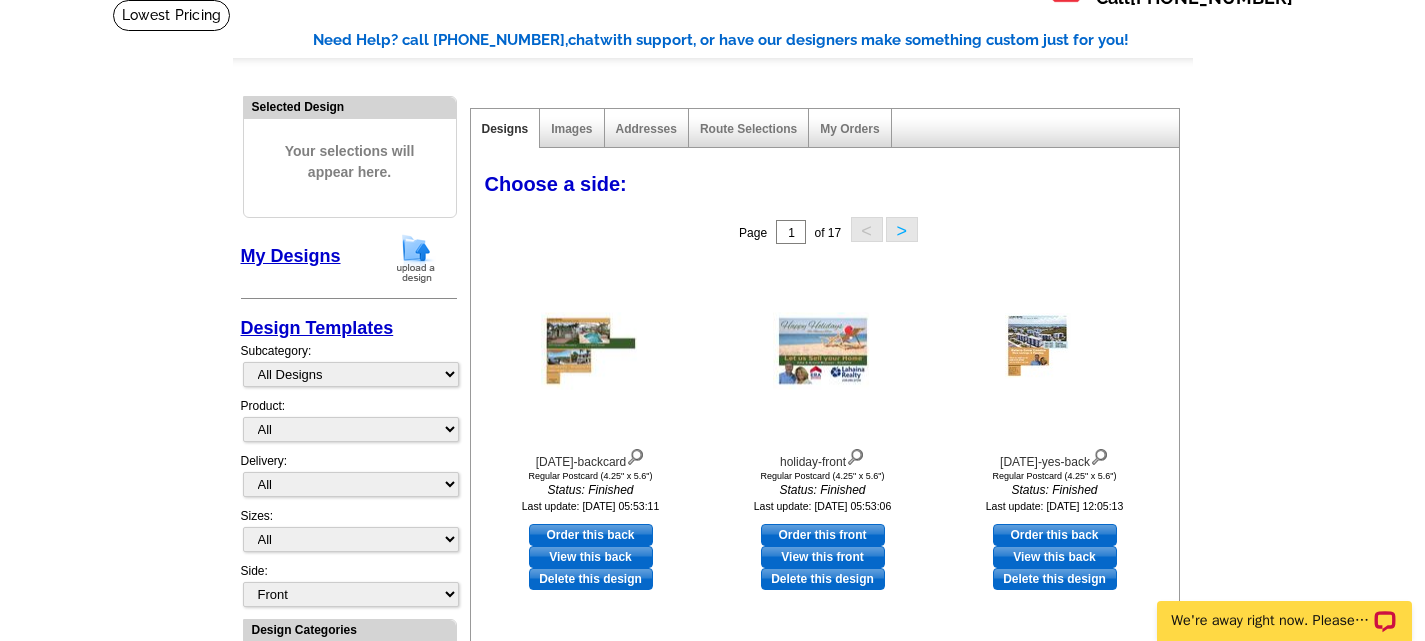 click at bounding box center (416, 258) 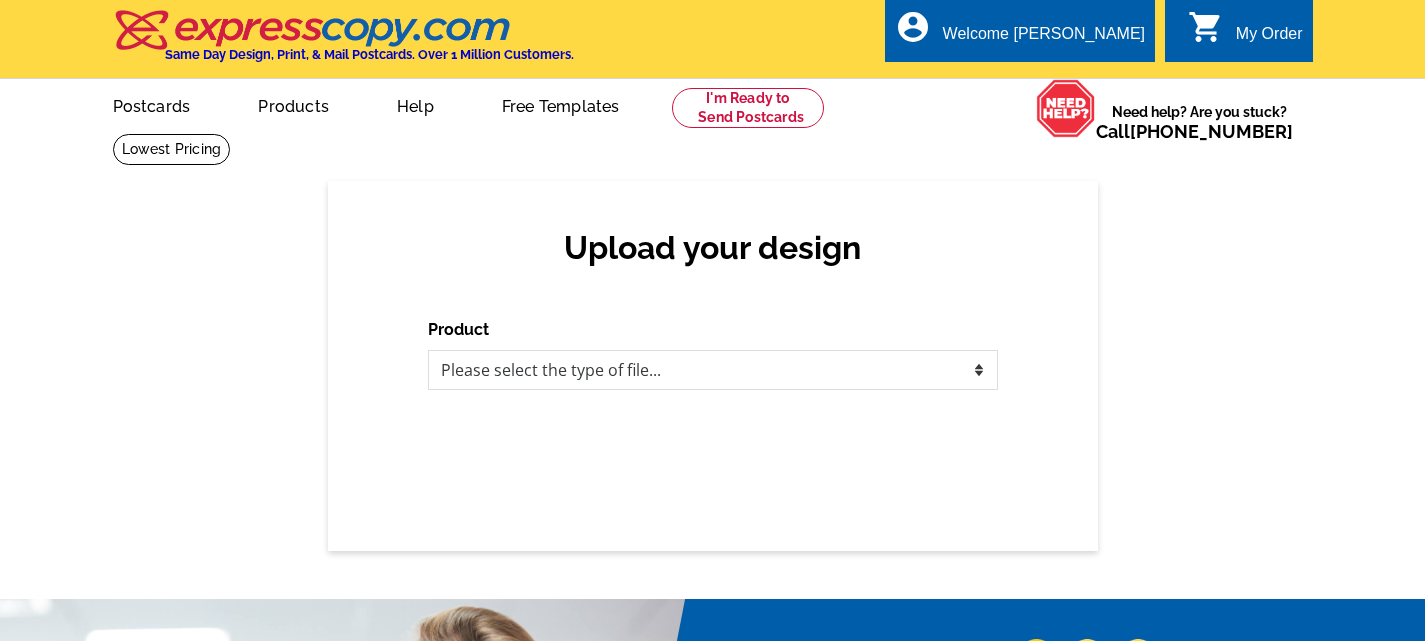 scroll, scrollTop: 0, scrollLeft: 0, axis: both 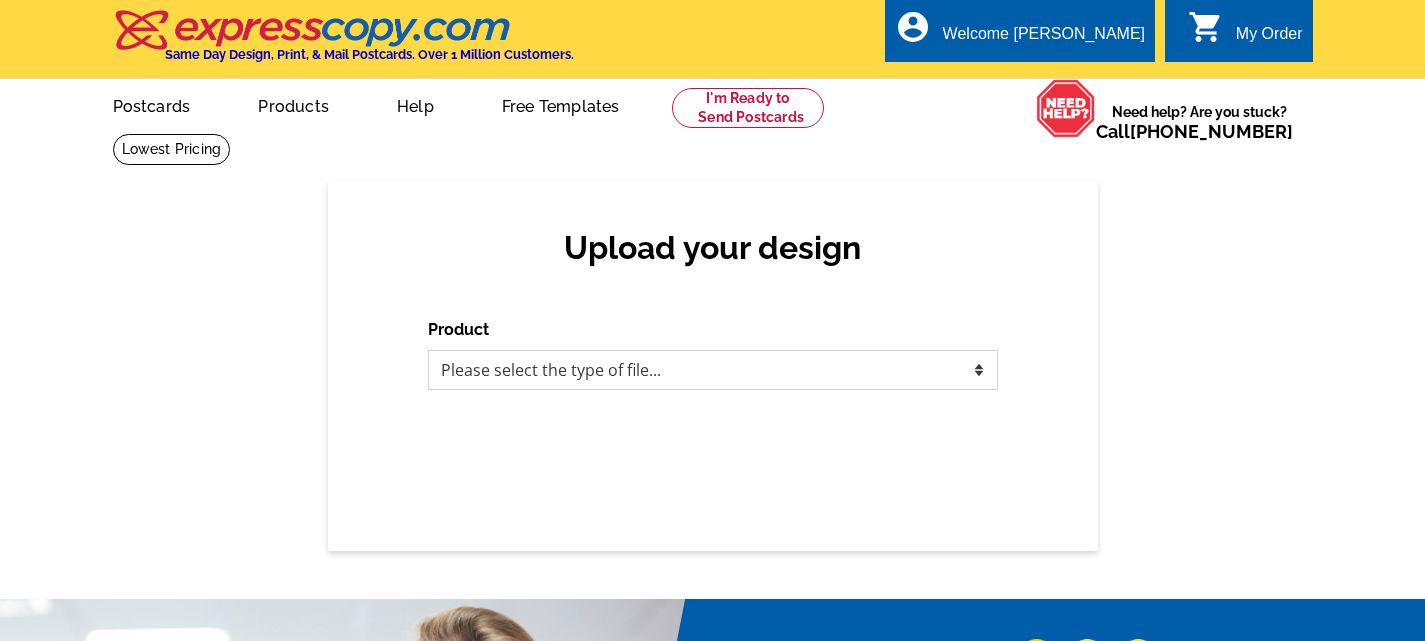 click on "Please select the type of file...
Postcards
Business Cards
Letters and flyers
Greeting Cards
Door Hangers" at bounding box center [713, 370] 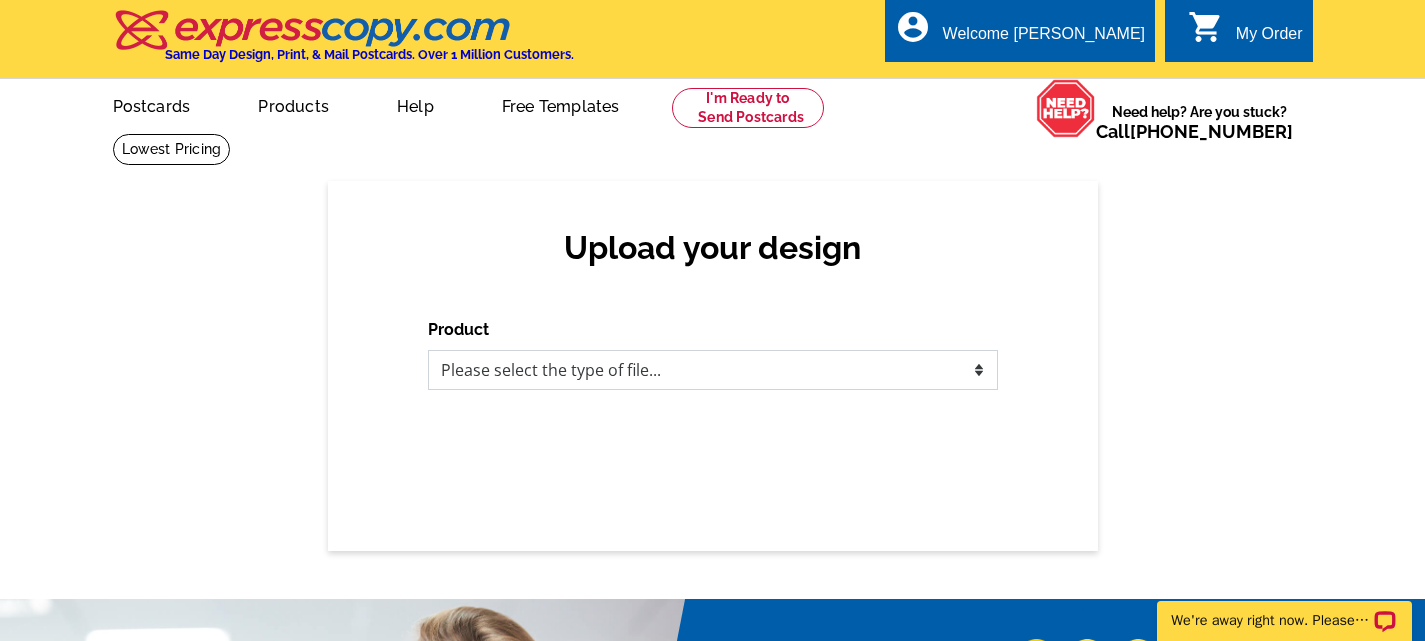 scroll, scrollTop: 0, scrollLeft: 0, axis: both 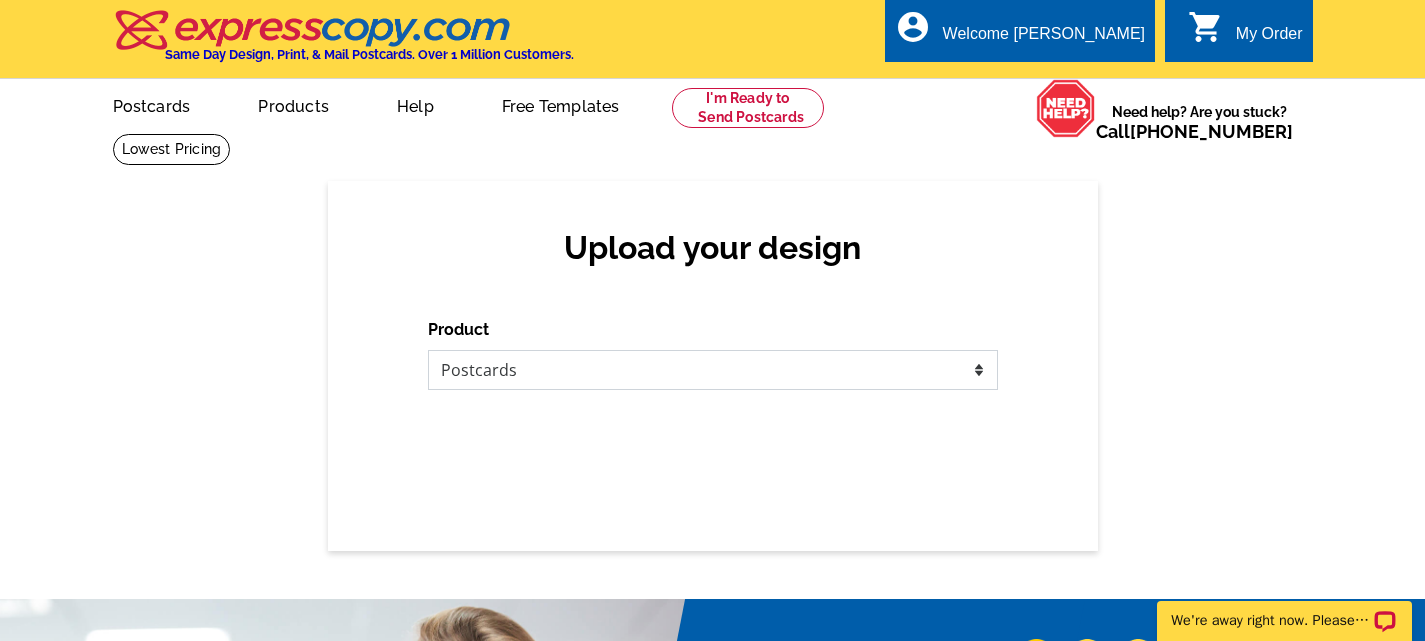 click on "Please select the type of file...
Postcards
Business Cards
Letters and flyers
Greeting Cards
Door Hangers" at bounding box center [713, 370] 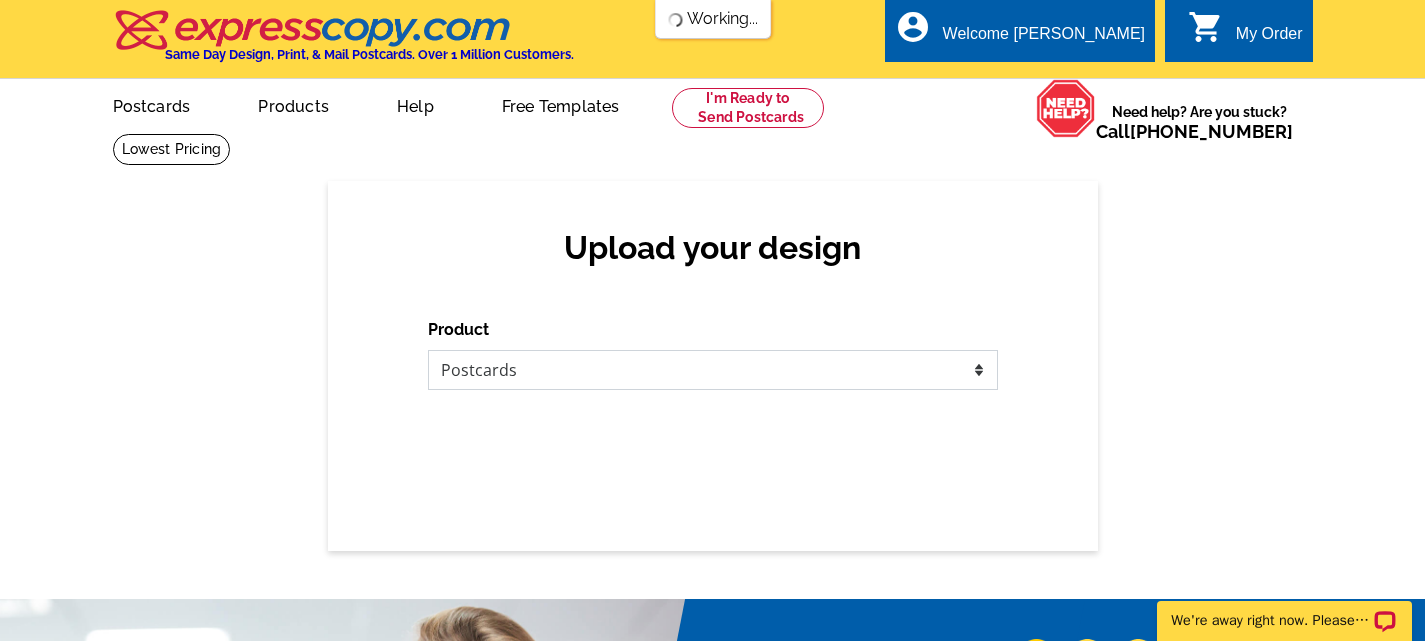 scroll, scrollTop: 0, scrollLeft: 0, axis: both 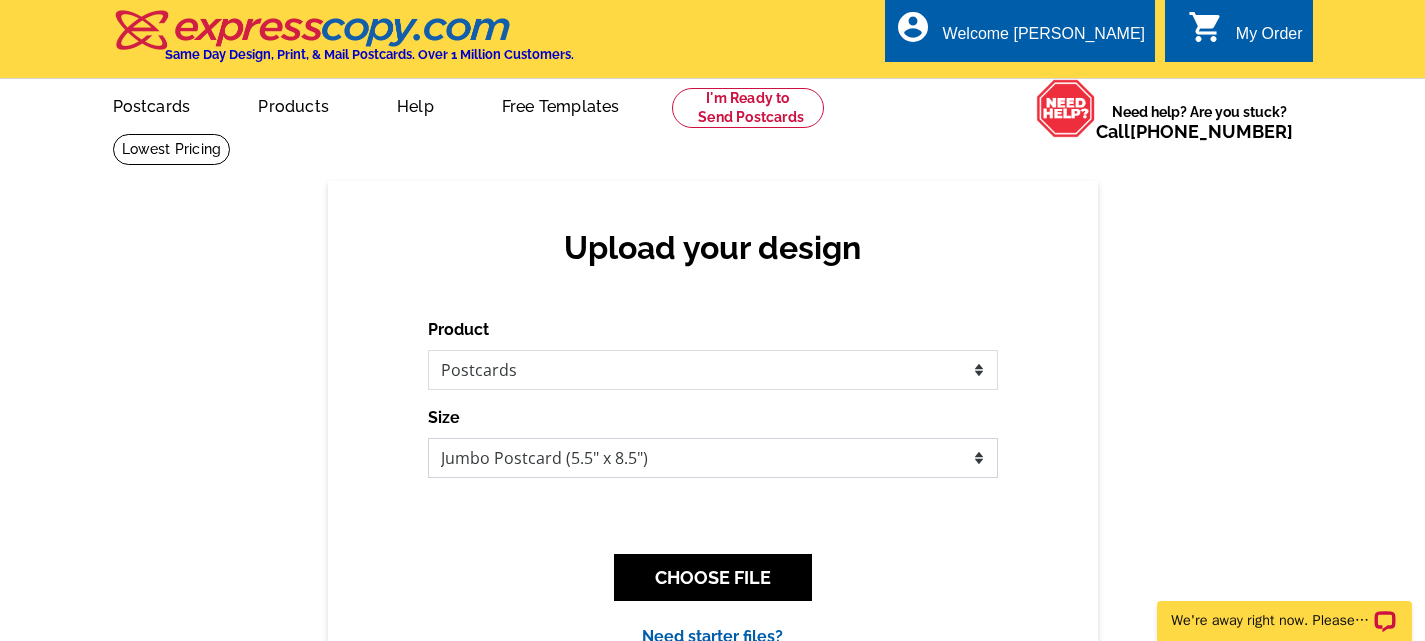 click on "Jumbo Postcard (5.5" x 8.5") Regular Postcard (4.25" x 5.6") Panoramic Postcard (5.75" x 11.25") Giant Postcard (8.5" x 11") EDDM Postcard (6.125" x 8.25")" at bounding box center [713, 458] 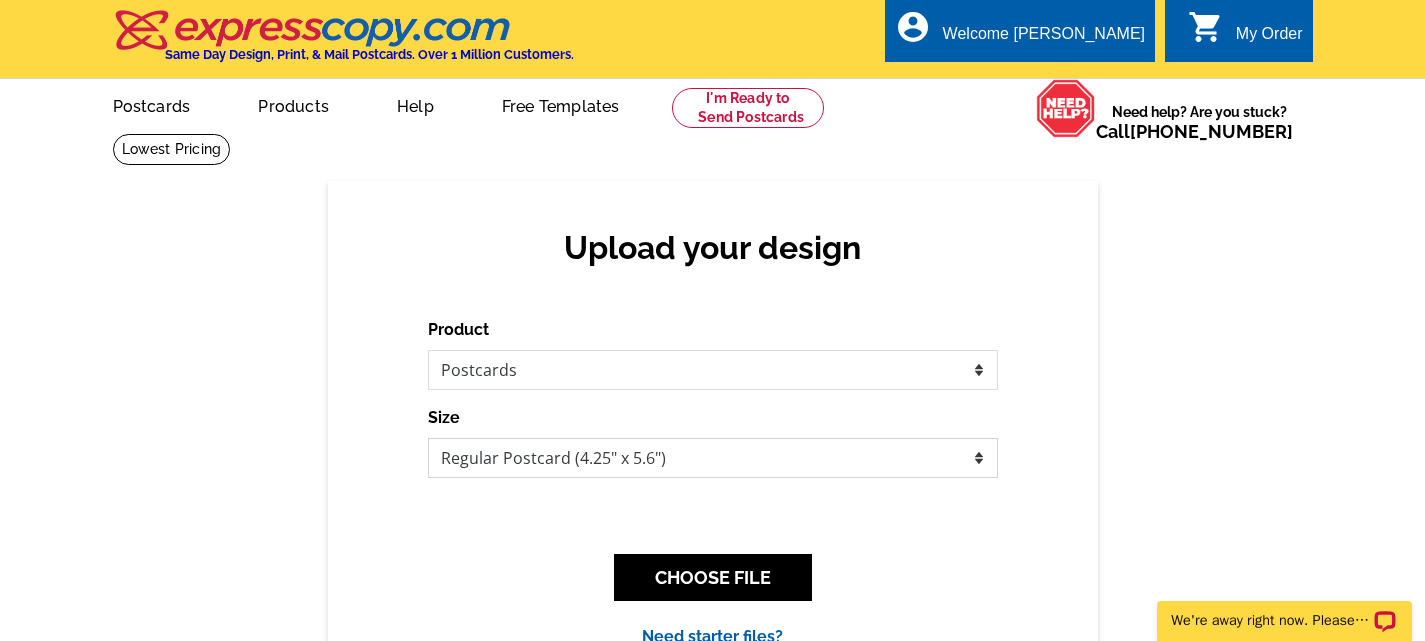 click on "Jumbo Postcard (5.5" x 8.5") Regular Postcard (4.25" x 5.6") Panoramic Postcard (5.75" x 11.25") Giant Postcard (8.5" x 11") EDDM Postcard (6.125" x 8.25")" at bounding box center [713, 458] 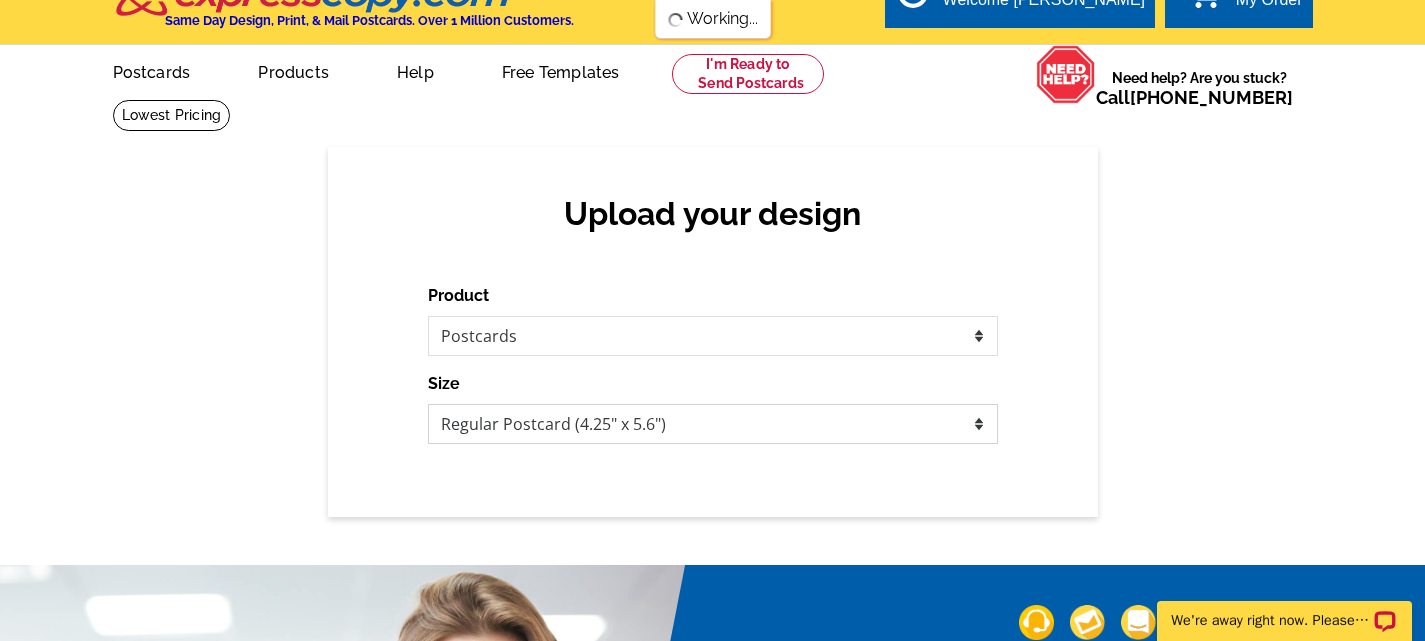 scroll, scrollTop: 29, scrollLeft: 0, axis: vertical 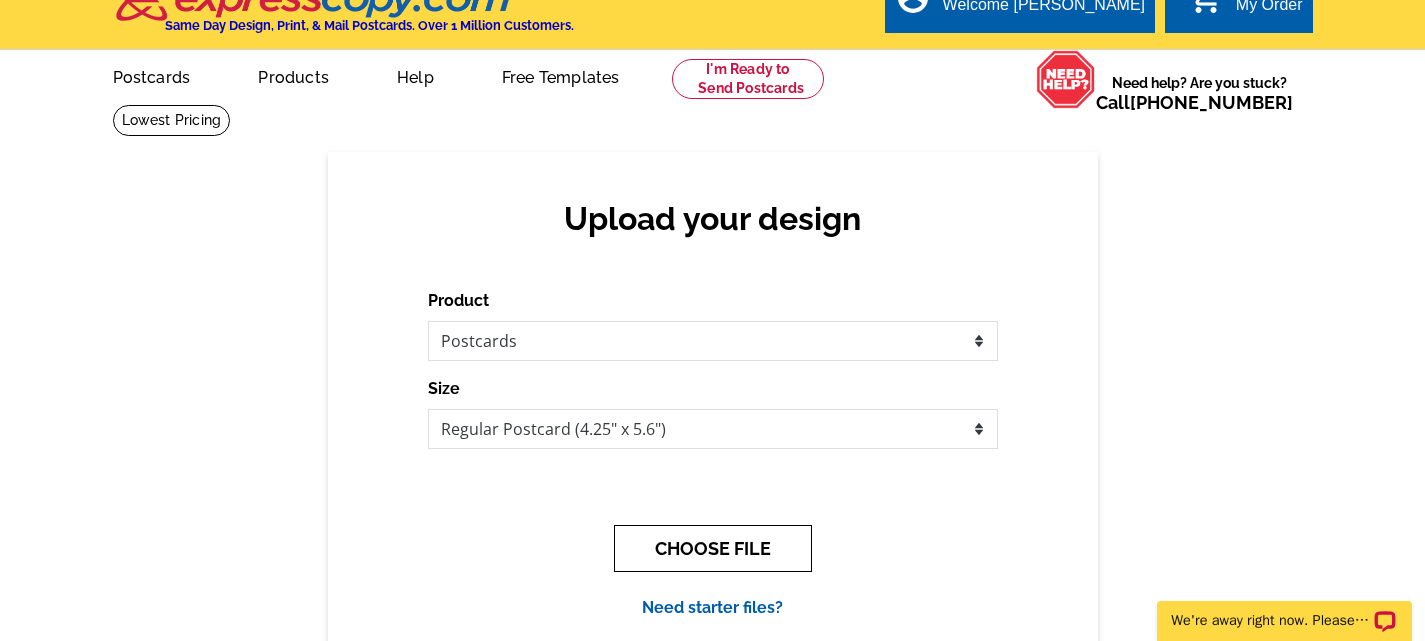 click on "CHOOSE FILE" at bounding box center [713, 548] 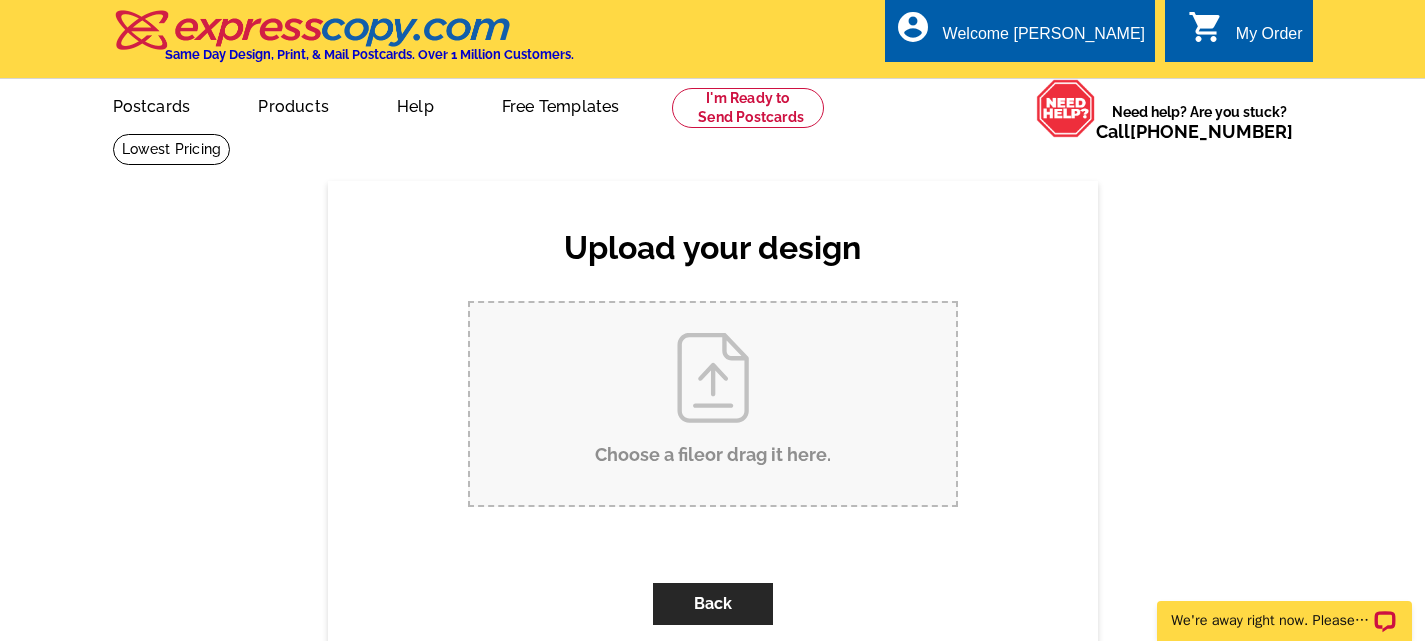 scroll, scrollTop: 0, scrollLeft: 0, axis: both 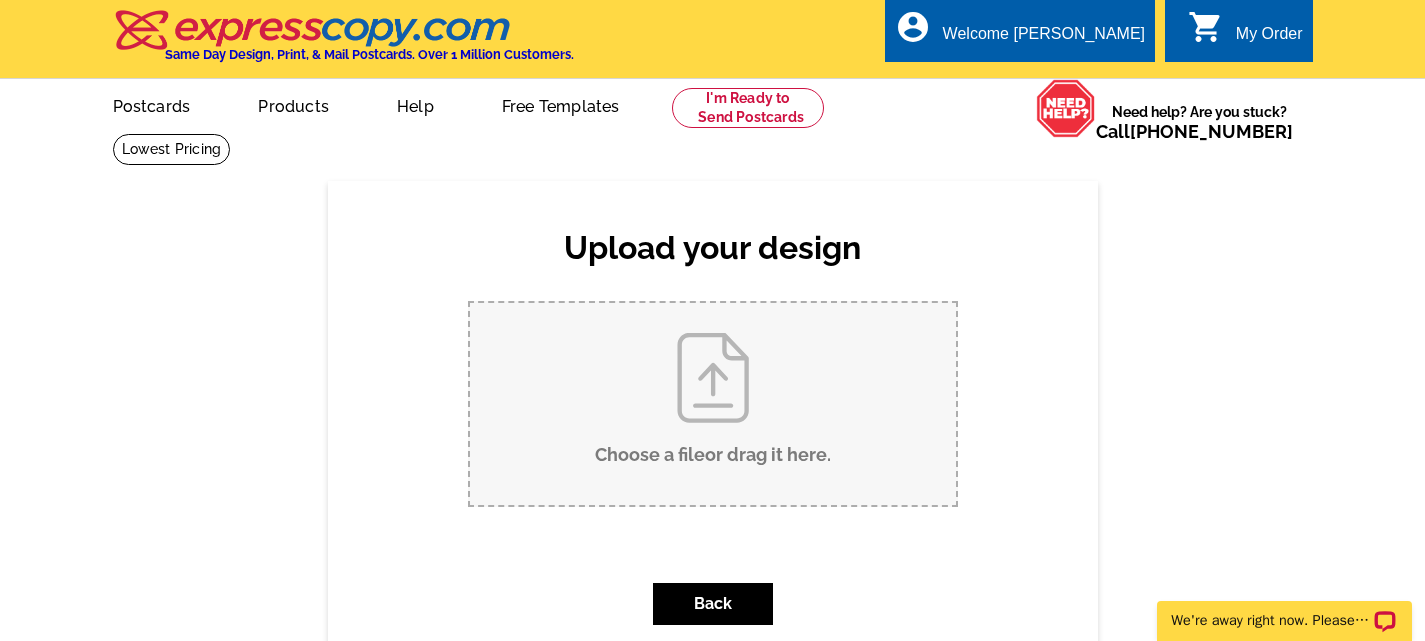 click on "Choose a file  or drag it here ." at bounding box center (713, 404) 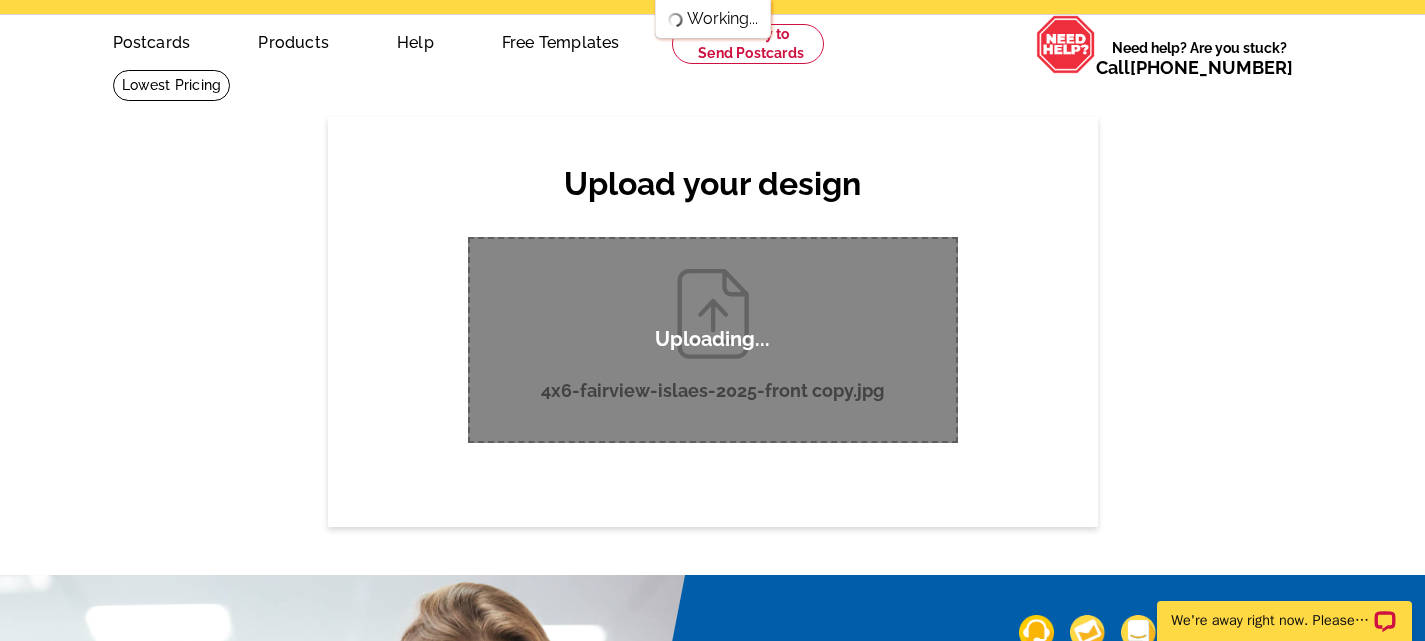 scroll, scrollTop: 37, scrollLeft: 0, axis: vertical 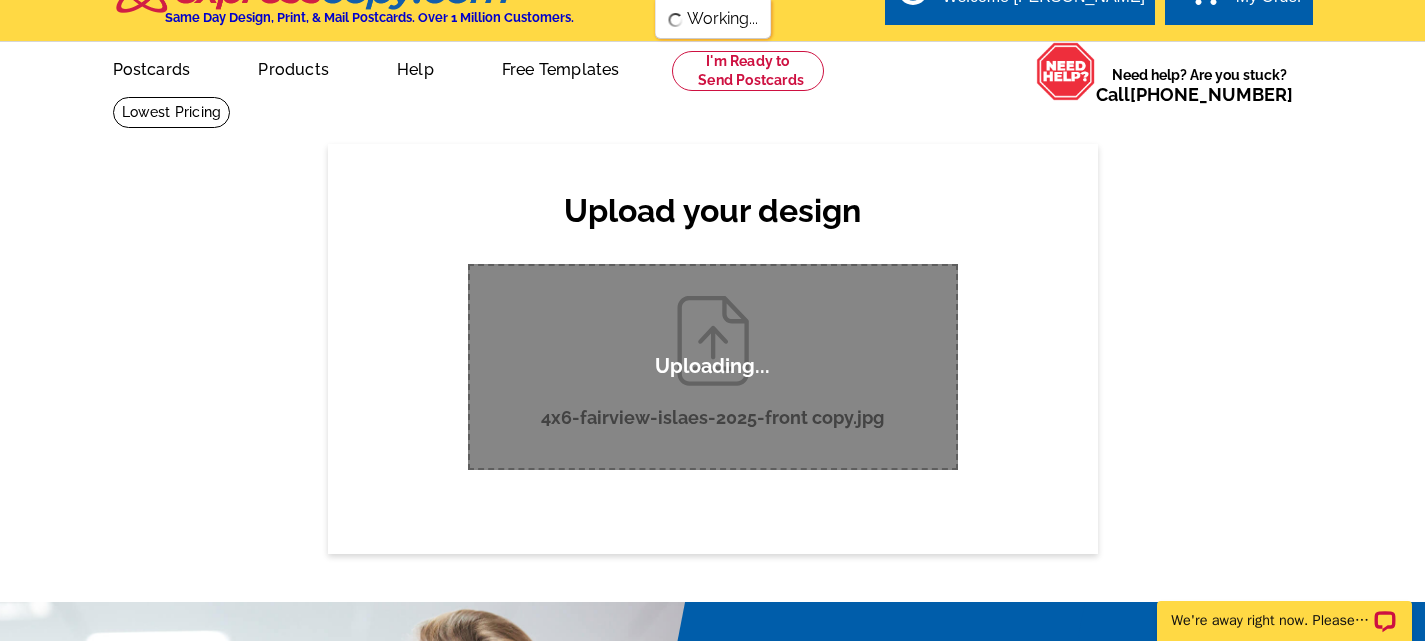 type 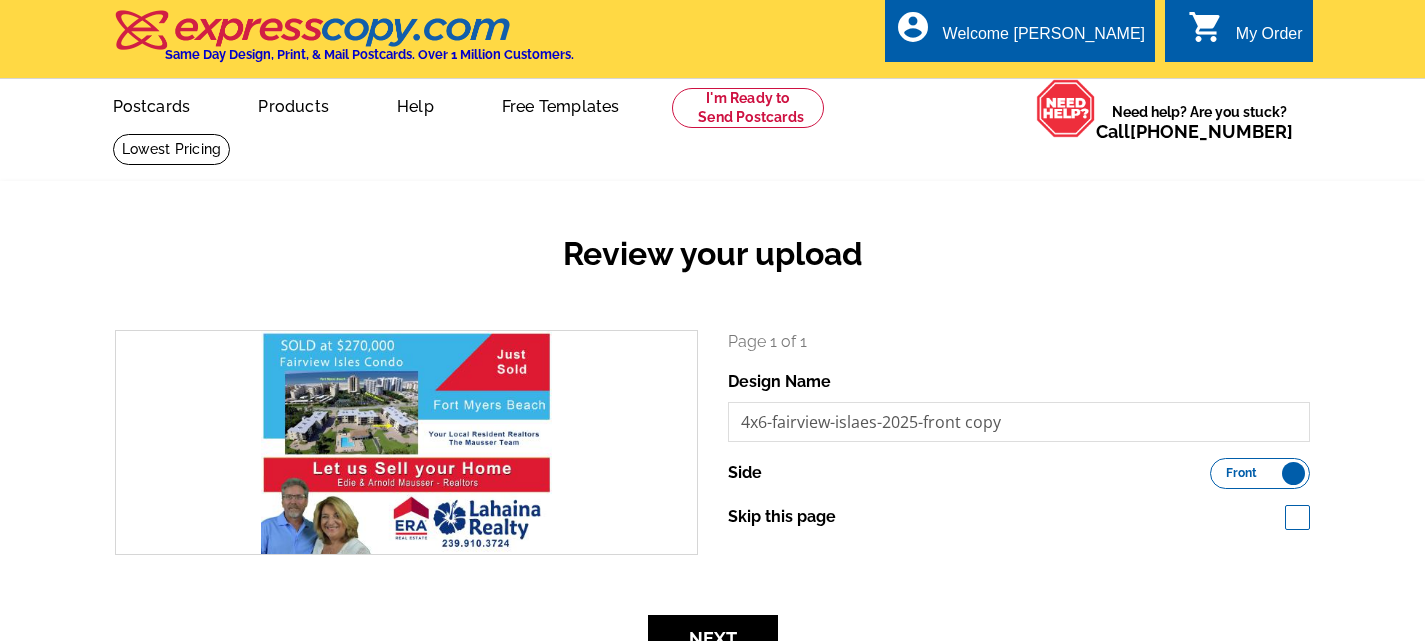 scroll, scrollTop: 0, scrollLeft: 0, axis: both 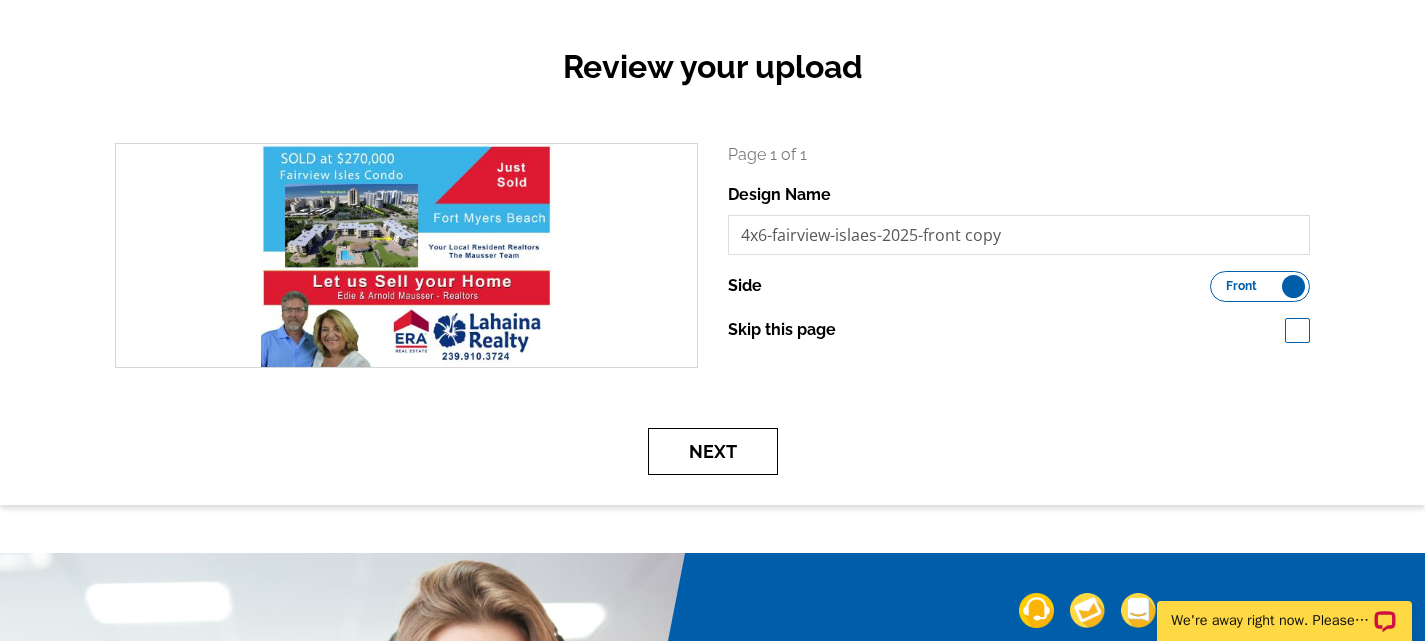 click on "Next" at bounding box center (713, 451) 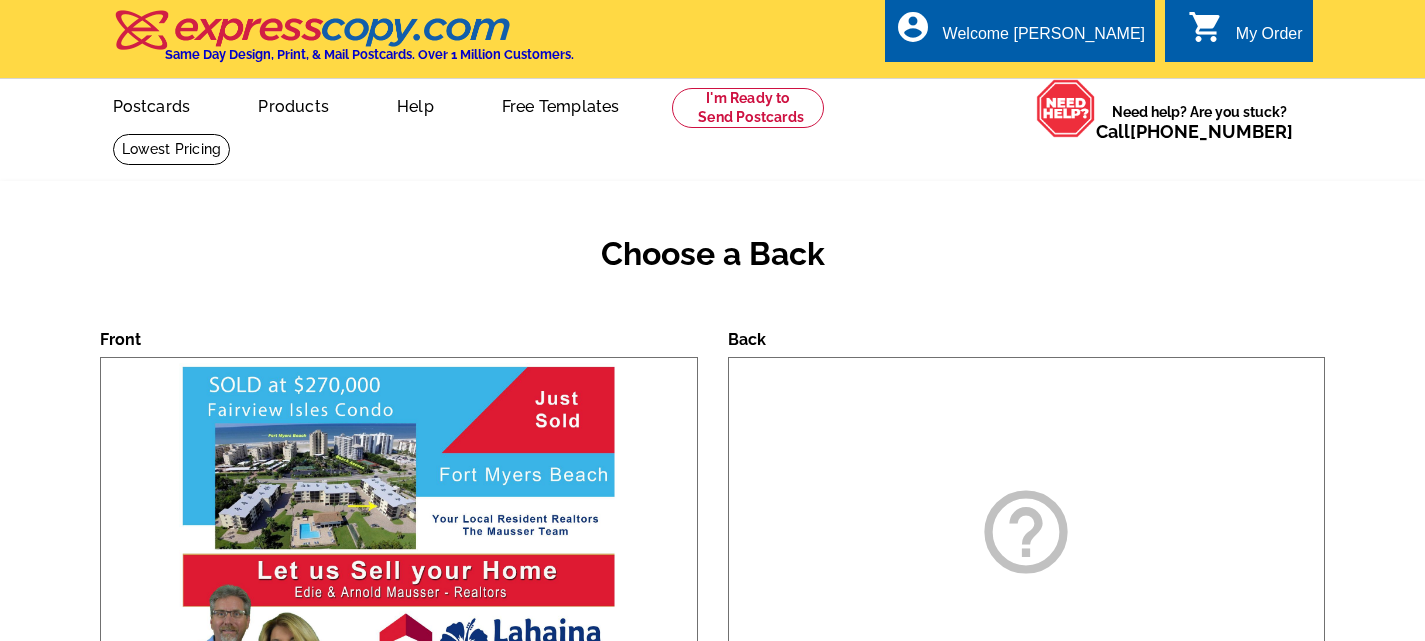 scroll, scrollTop: 0, scrollLeft: 0, axis: both 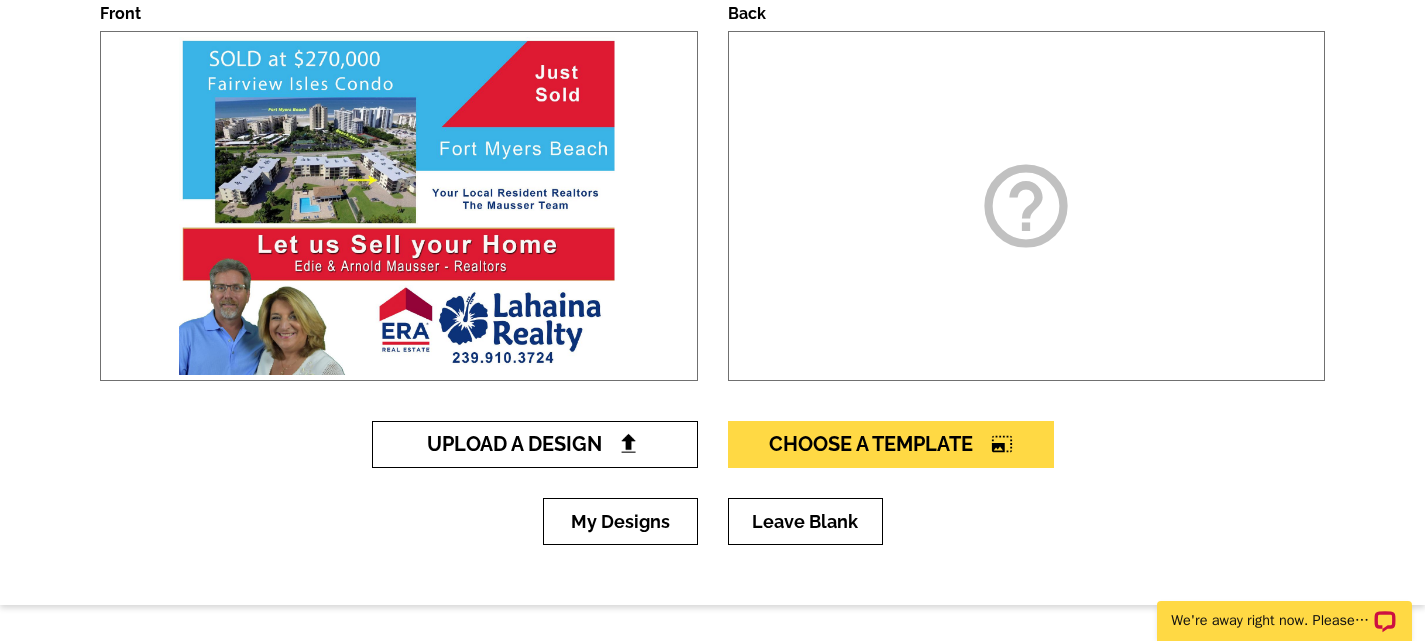 click on "Upload A Design" at bounding box center [534, 444] 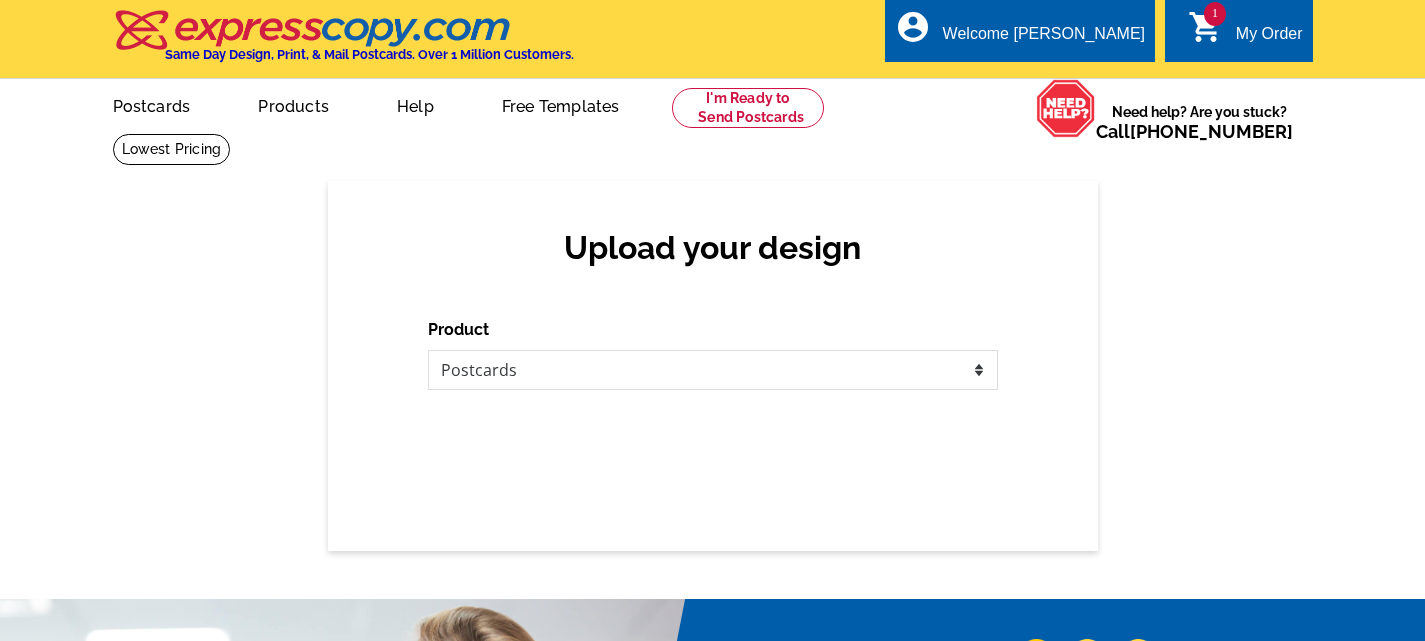 scroll, scrollTop: 0, scrollLeft: 0, axis: both 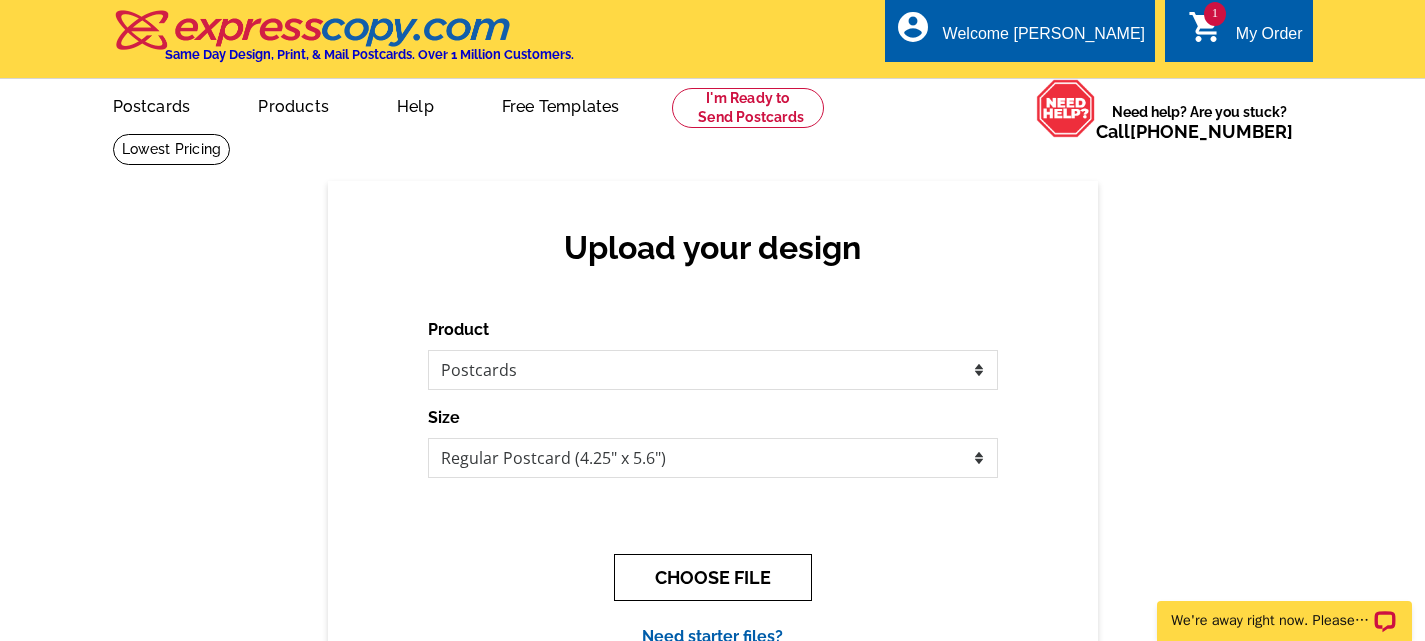click on "CHOOSE FILE" at bounding box center [713, 577] 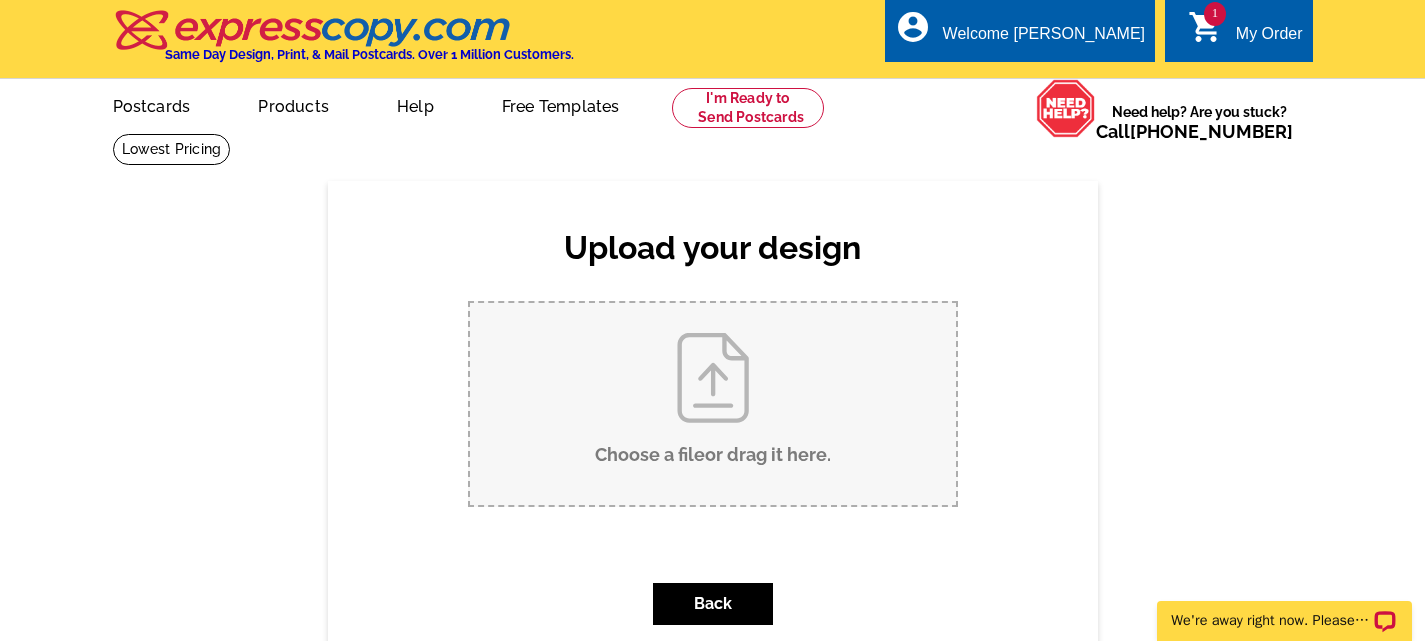 click on "Choose a file  or drag it here ." at bounding box center (713, 404) 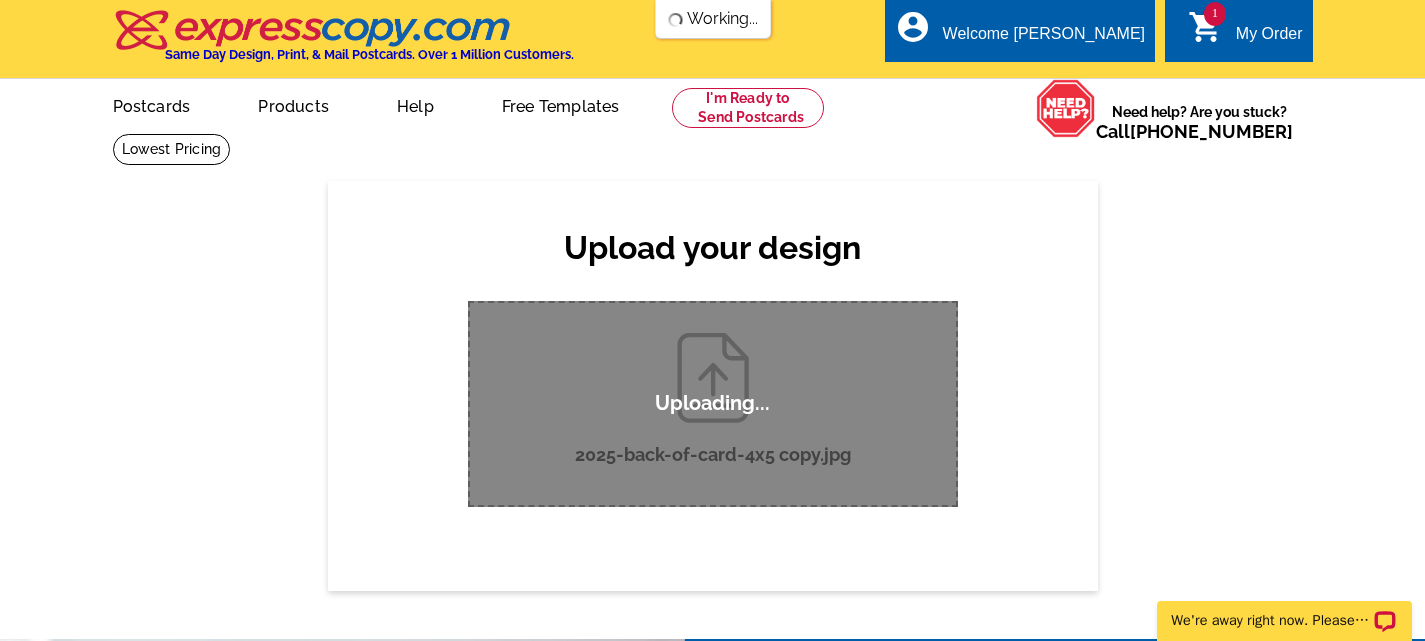 scroll, scrollTop: 0, scrollLeft: 0, axis: both 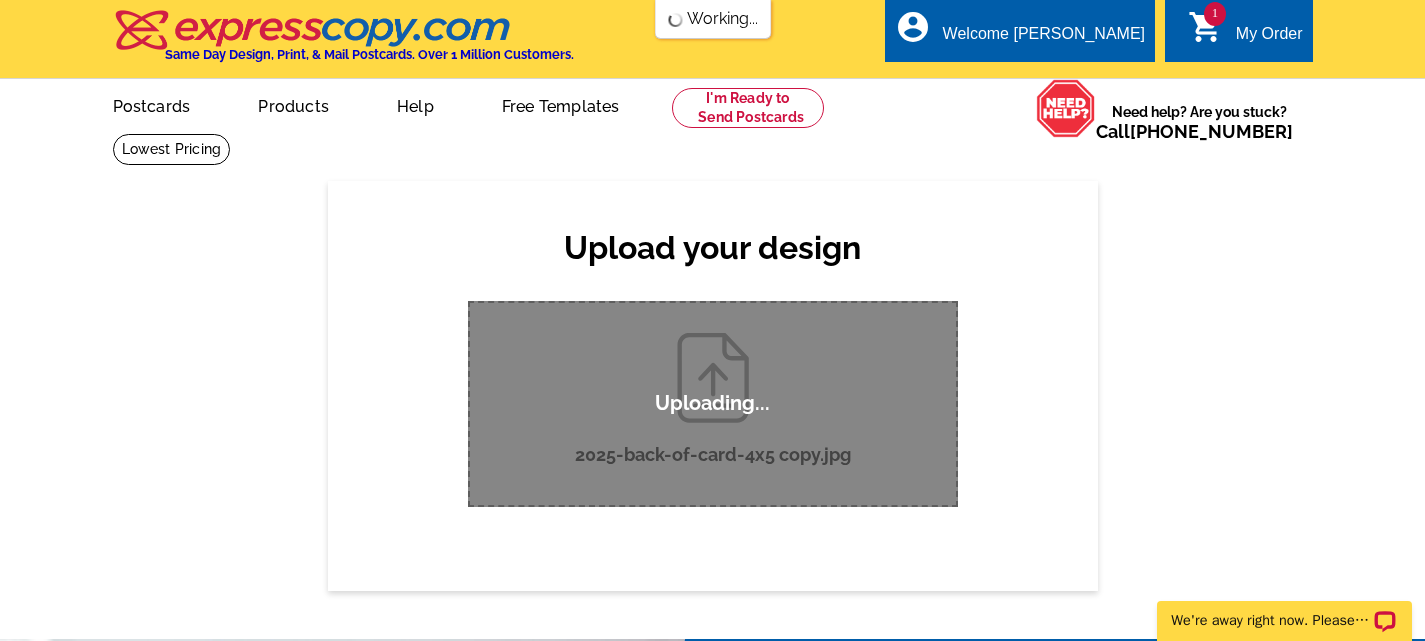 type 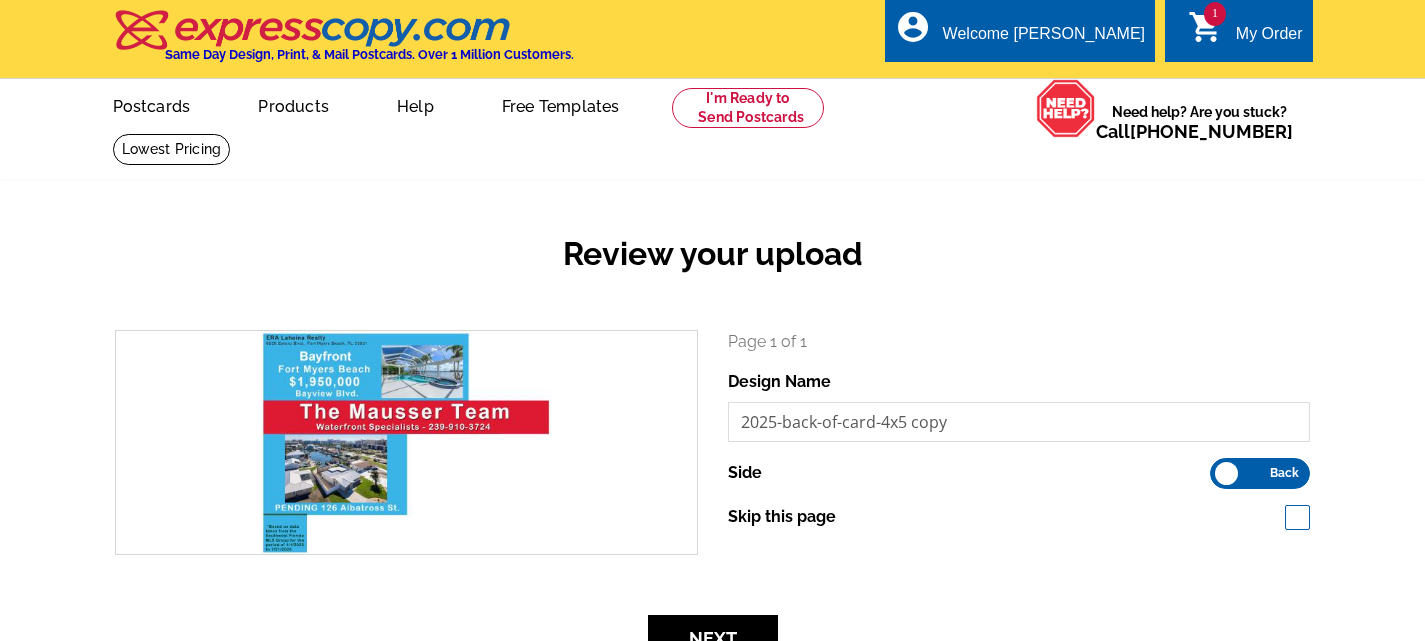 scroll, scrollTop: 0, scrollLeft: 0, axis: both 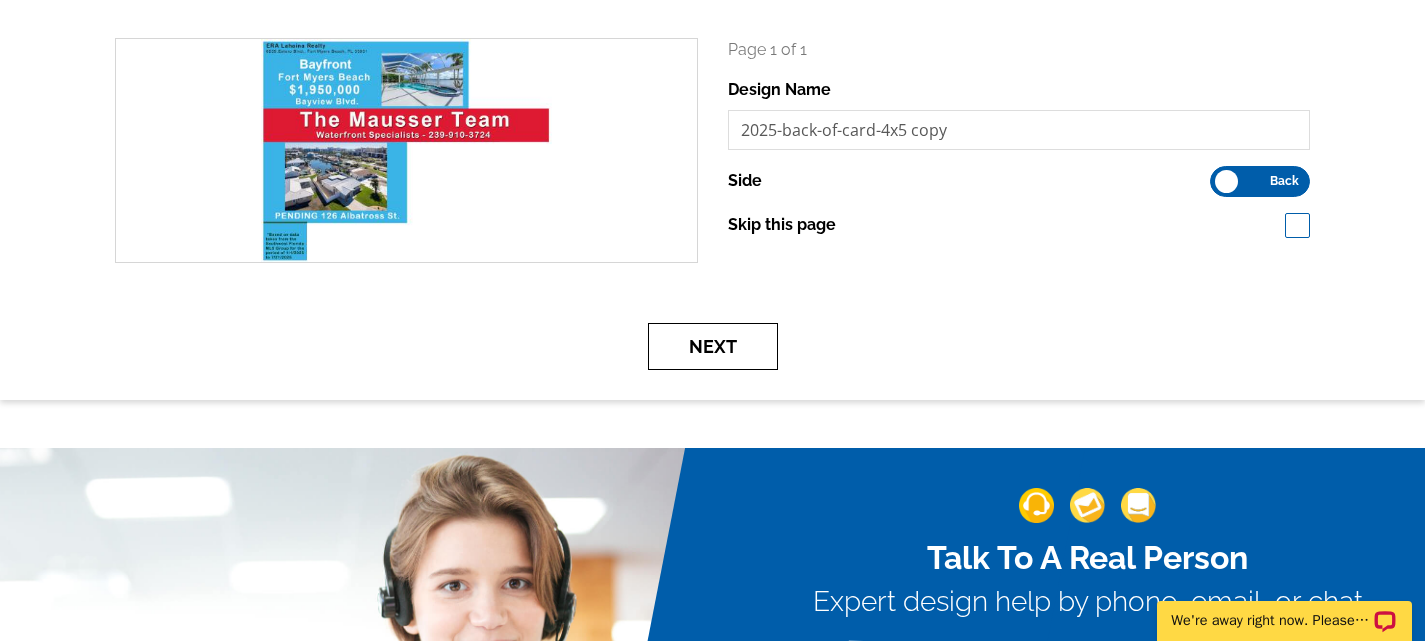 click on "Next" at bounding box center [713, 346] 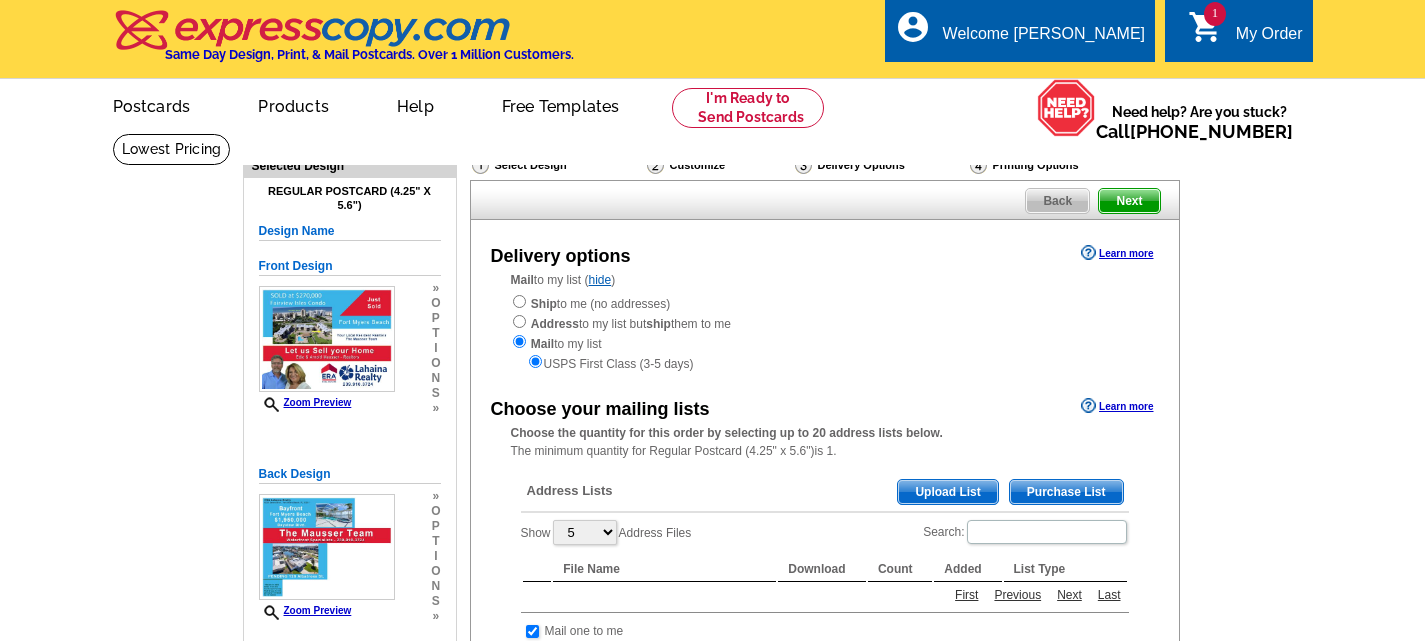 scroll, scrollTop: 0, scrollLeft: 0, axis: both 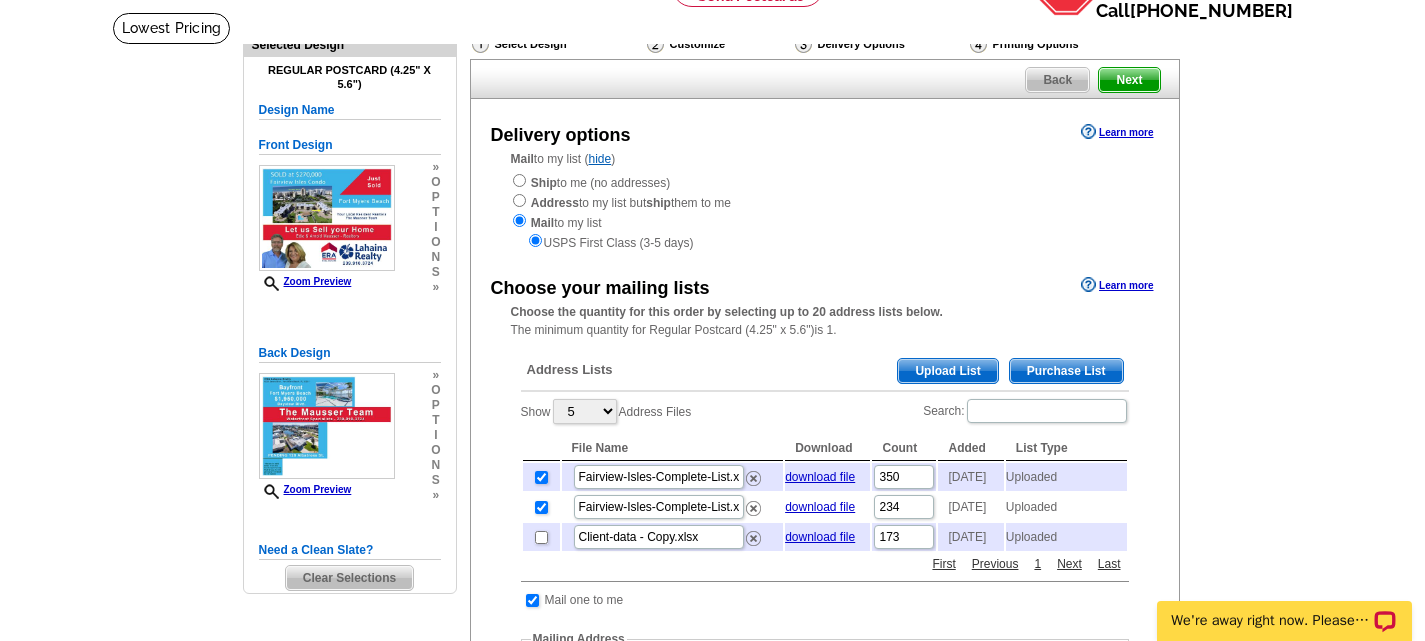 click on "Upload List" at bounding box center [947, 371] 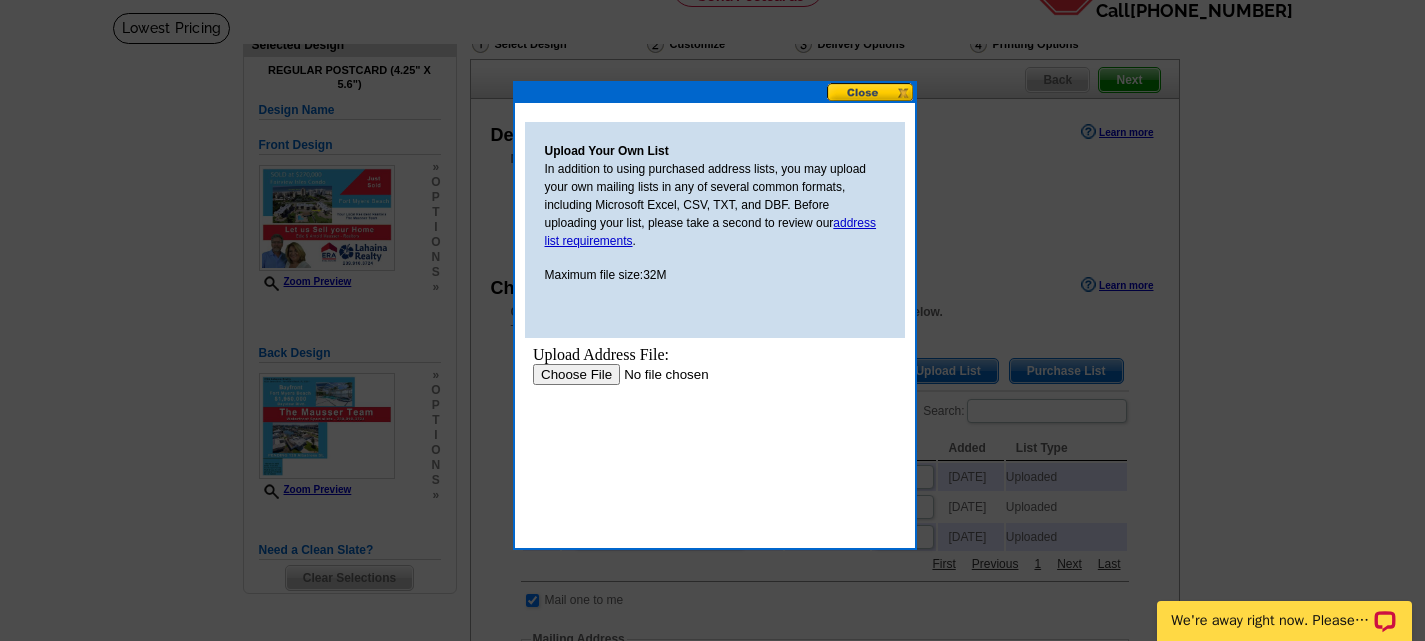 scroll, scrollTop: 0, scrollLeft: 0, axis: both 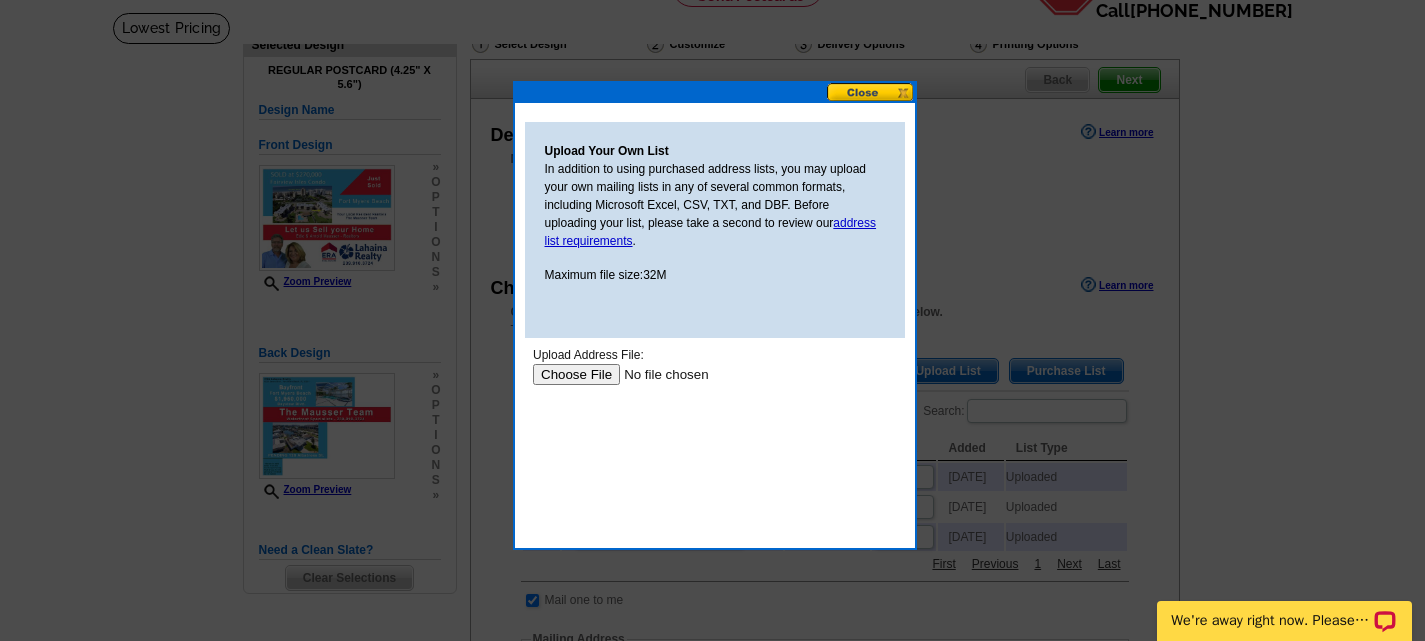 click at bounding box center [658, 373] 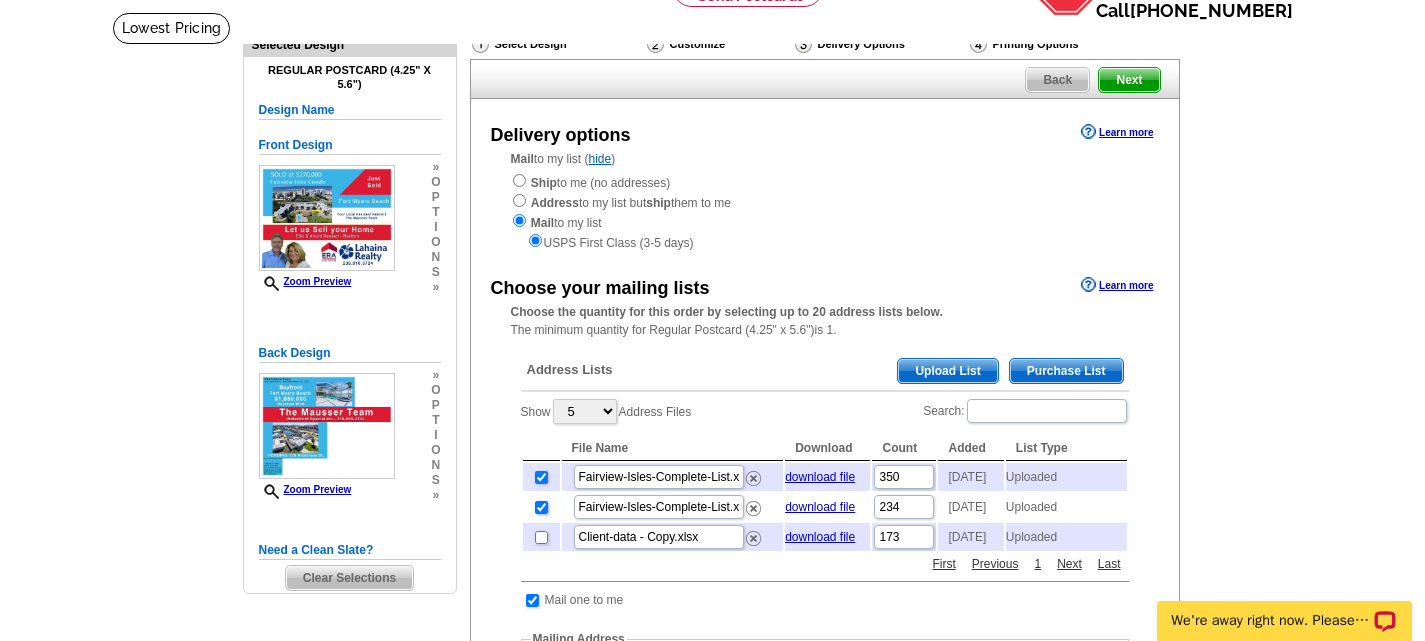 click at bounding box center [541, 507] 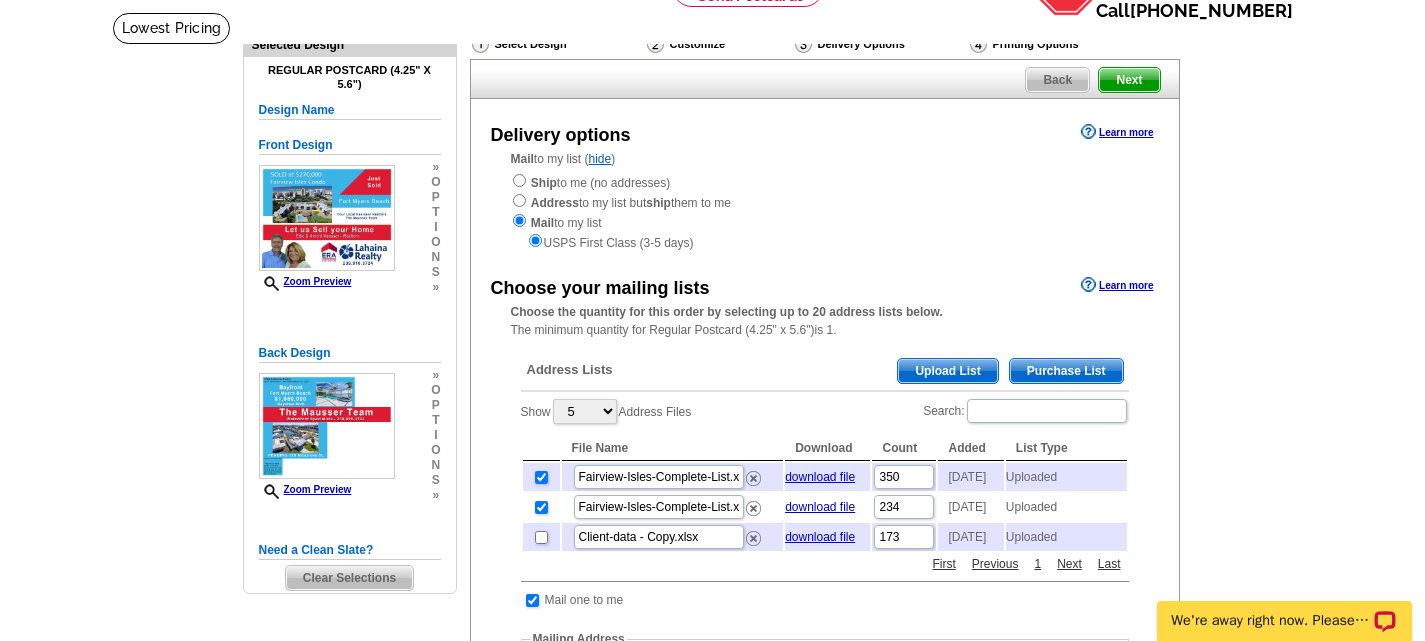 checkbox on "false" 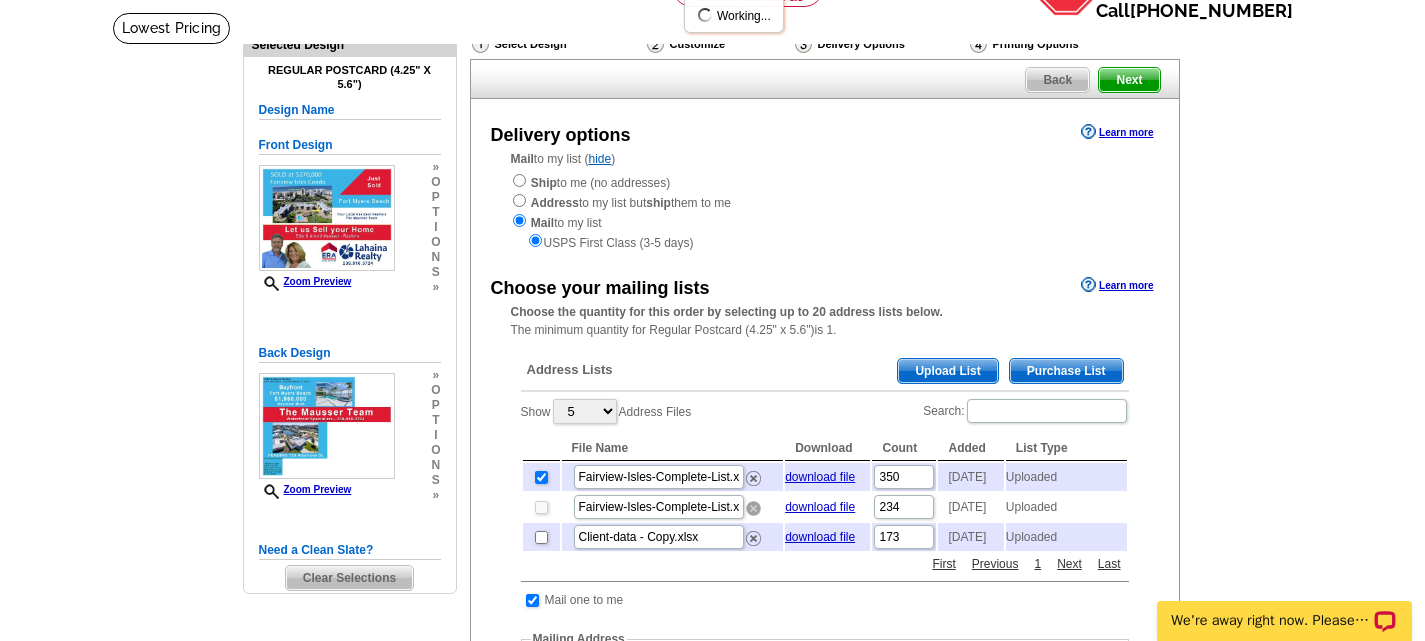 click at bounding box center (753, 508) 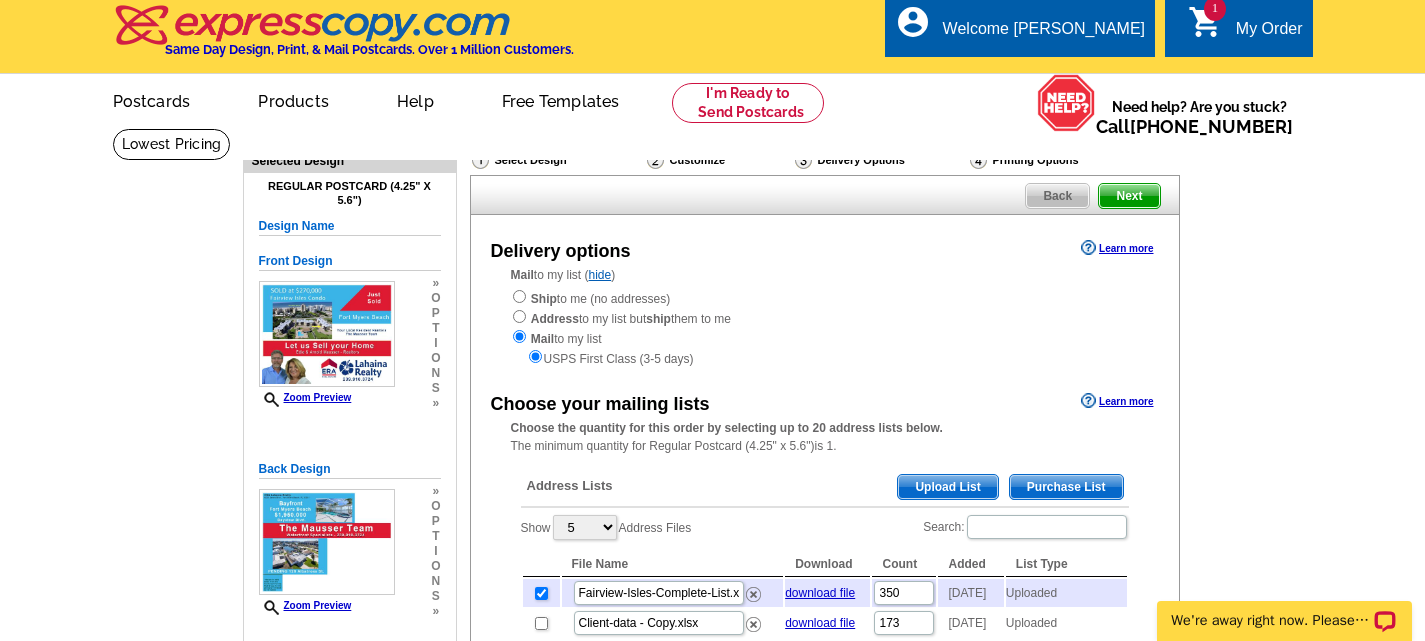 scroll, scrollTop: 0, scrollLeft: 0, axis: both 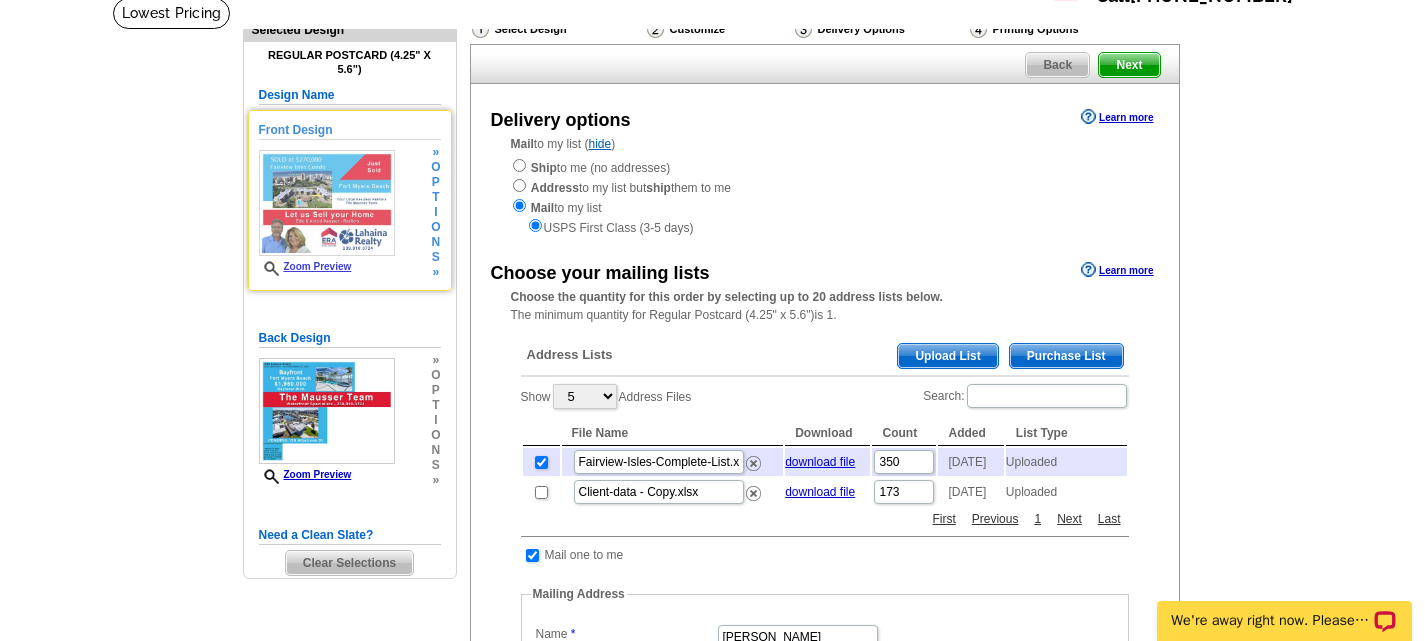 click on "o" at bounding box center [435, 167] 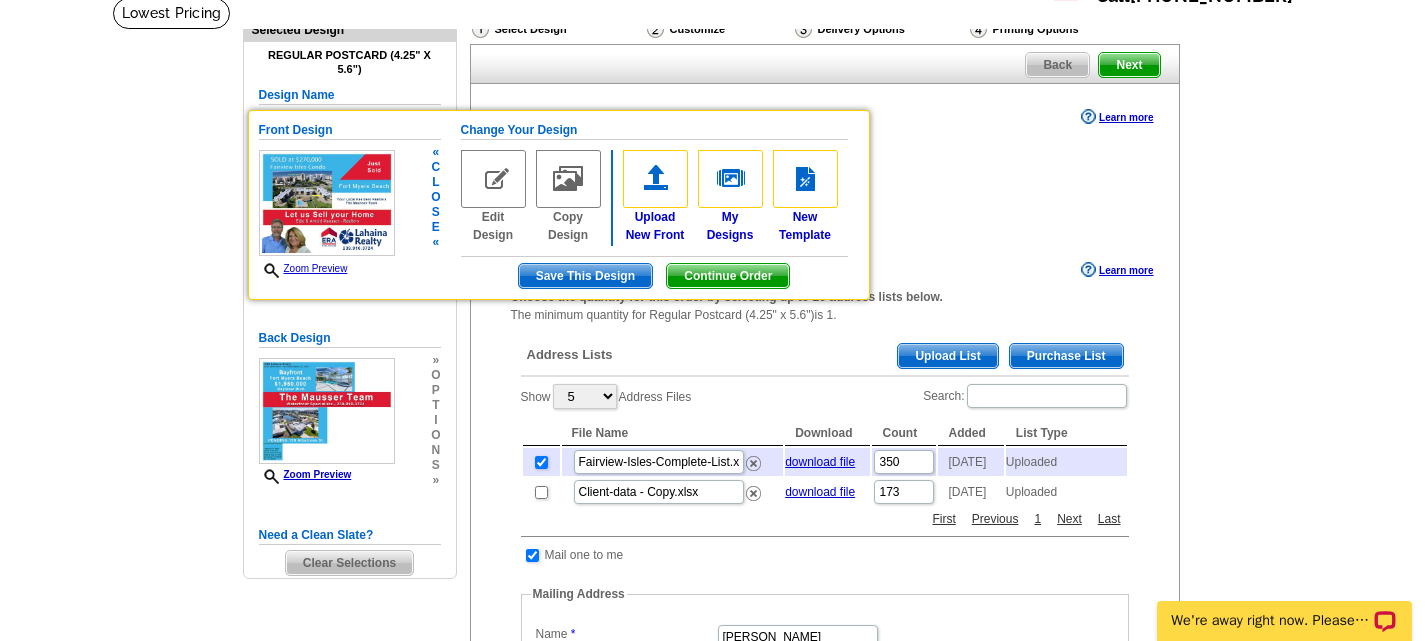 click on "Need Help? call [PHONE_NUMBER],  chat  with support, or have our designers make something custom just for you!
Got it, no need for the selection guide next time.
Show Results
Selected Design
Regular Postcard (4.25" x 5.6")
Design Name
Front Design
Zoom Preview
« c l o s e «
Change Your Design
Edit Design" at bounding box center (712, 668) 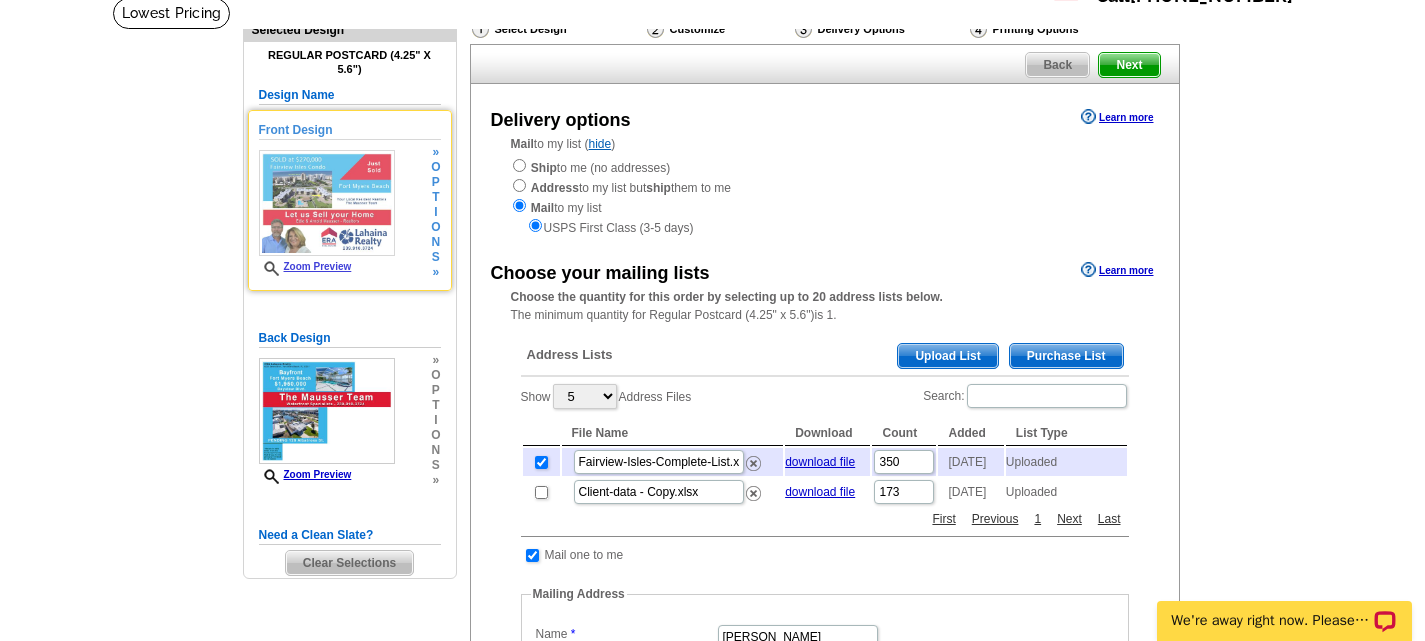 click on "p" at bounding box center [435, 182] 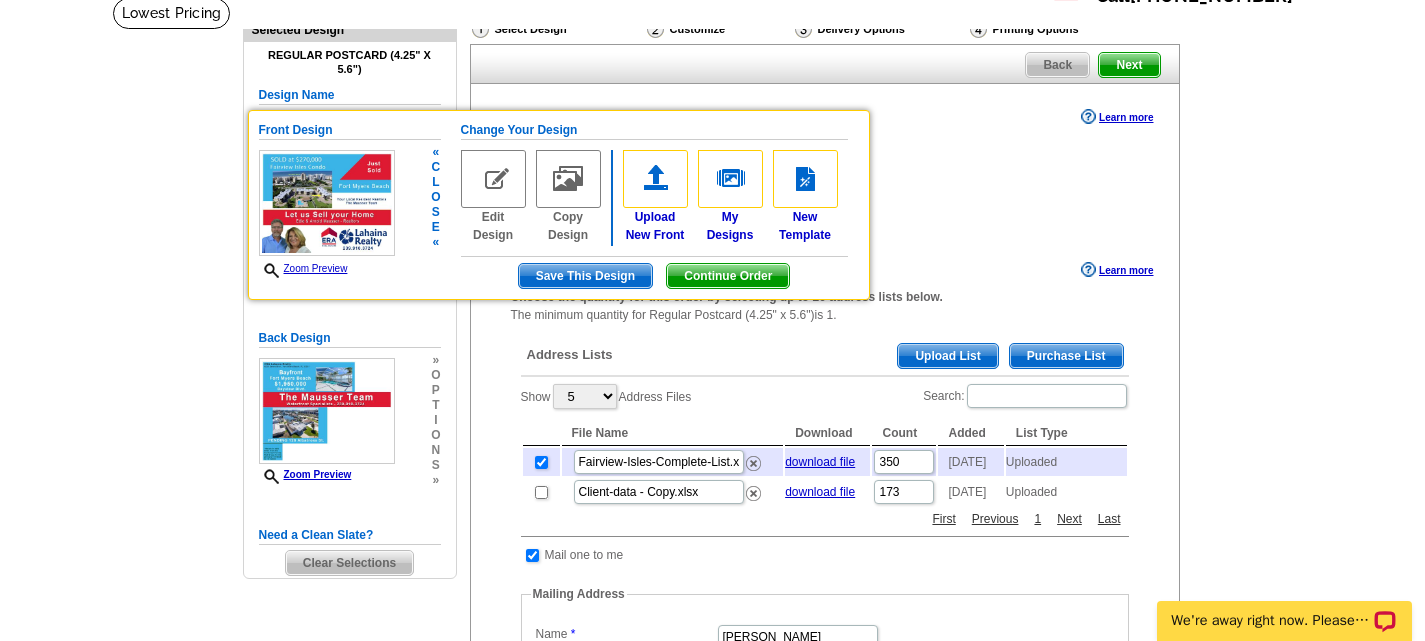 click at bounding box center (493, 179) 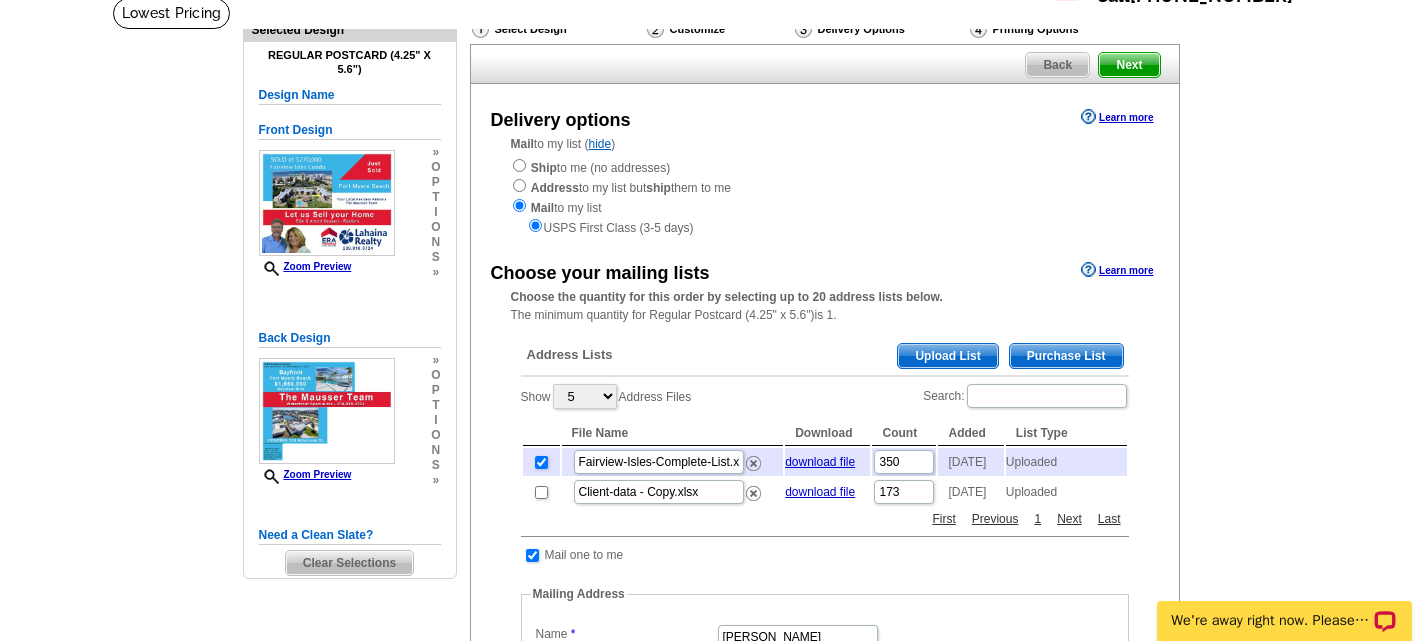 click on "p" at bounding box center (435, 182) 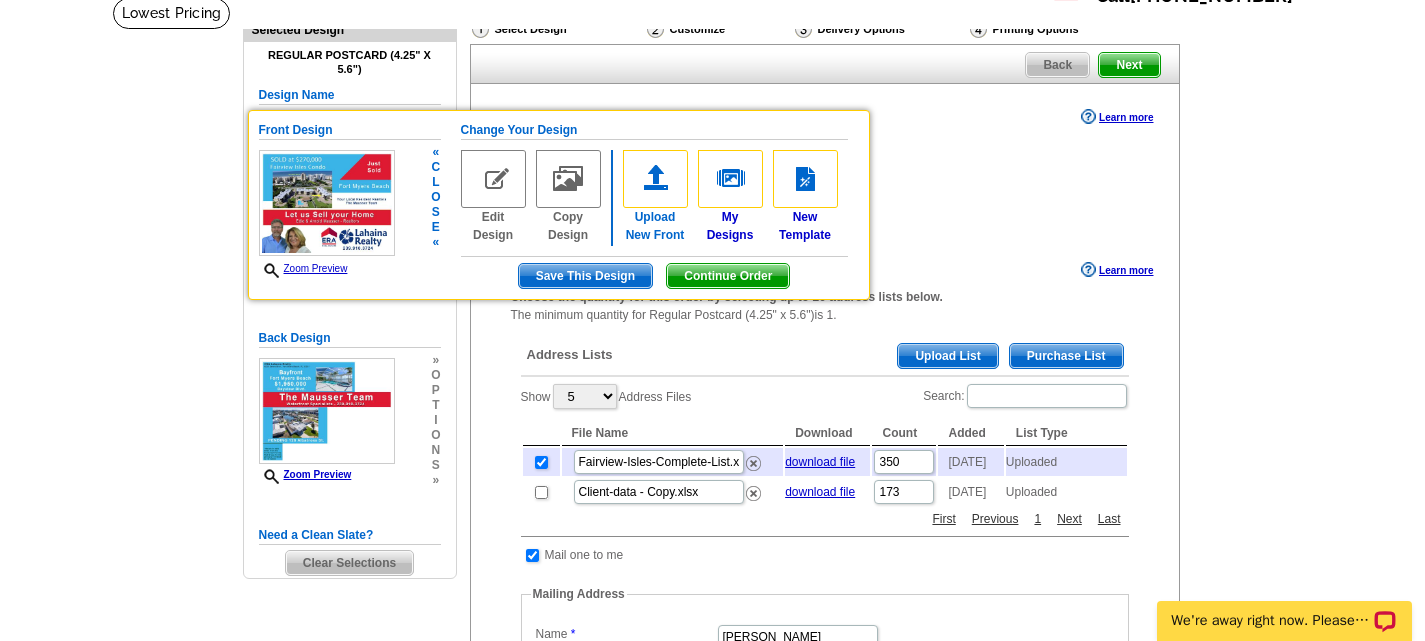 click at bounding box center (655, 179) 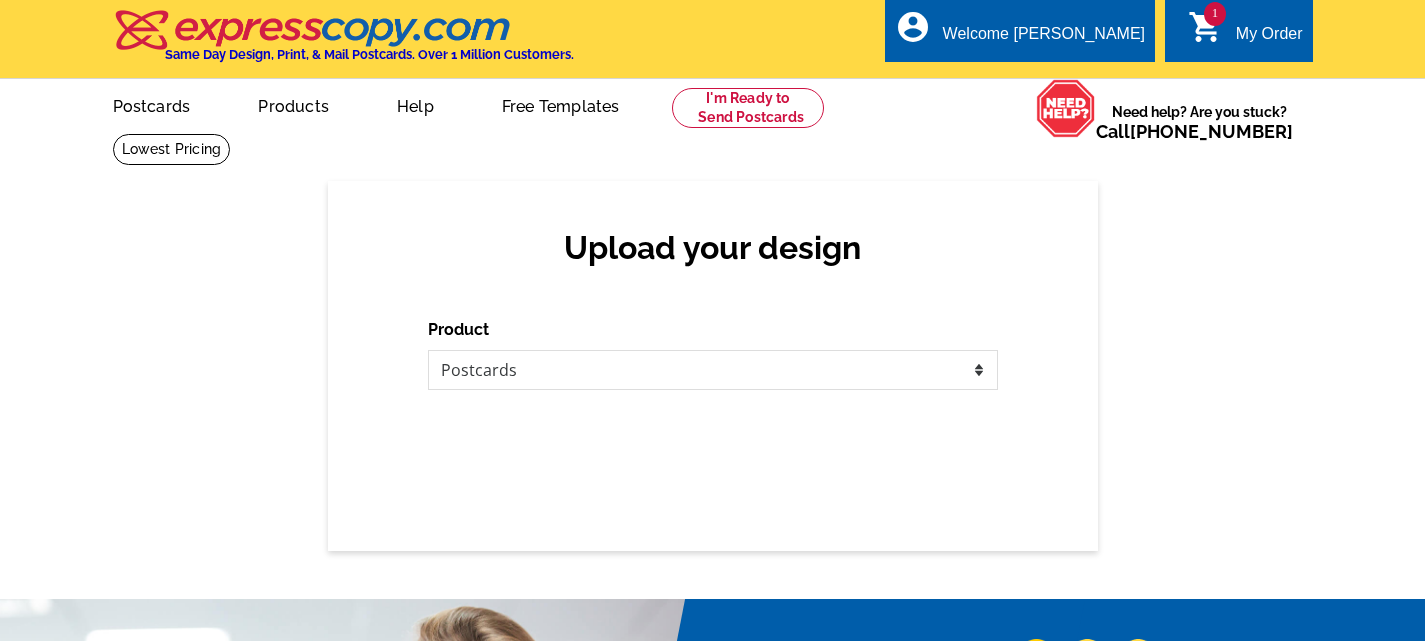 scroll, scrollTop: 0, scrollLeft: 0, axis: both 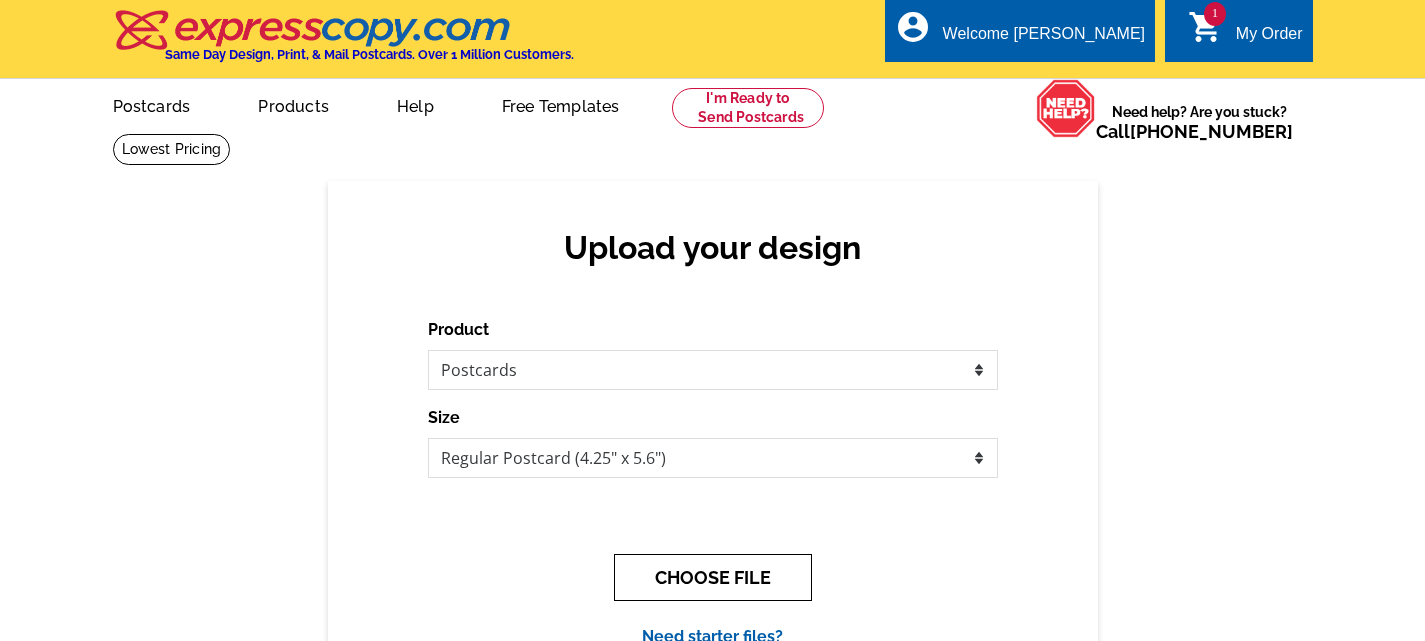 click on "CHOOSE FILE" at bounding box center (713, 577) 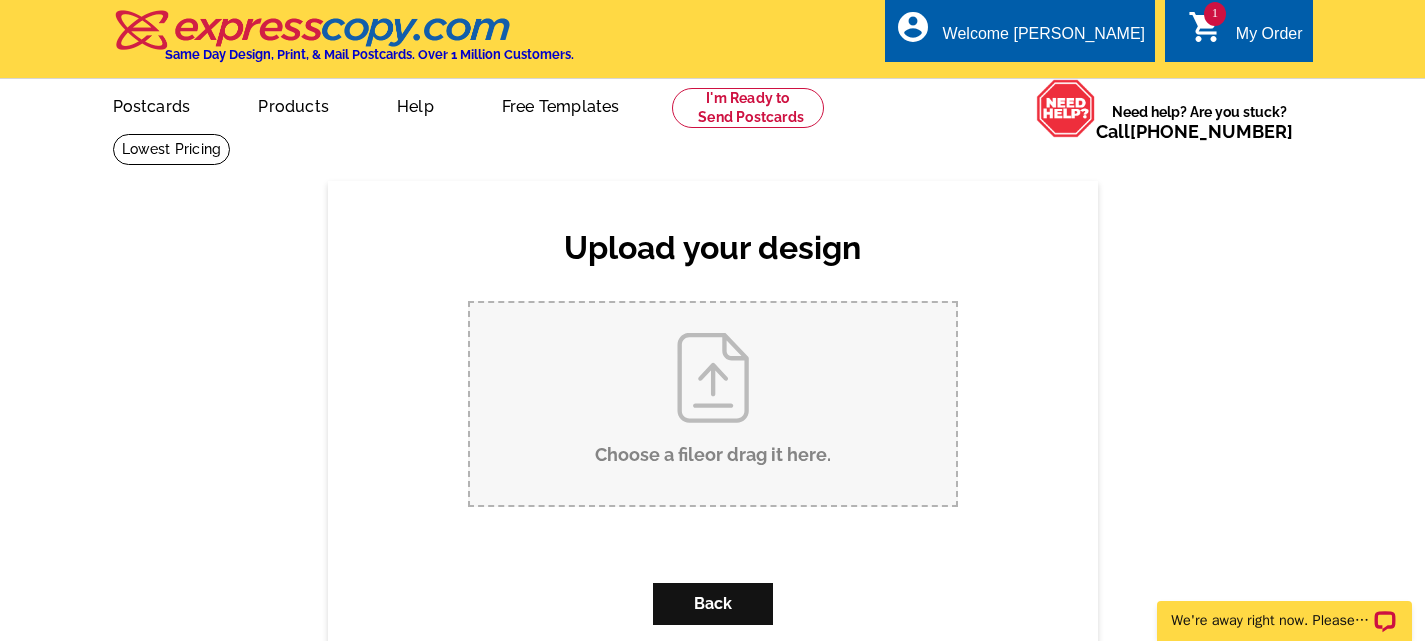 scroll, scrollTop: 0, scrollLeft: 0, axis: both 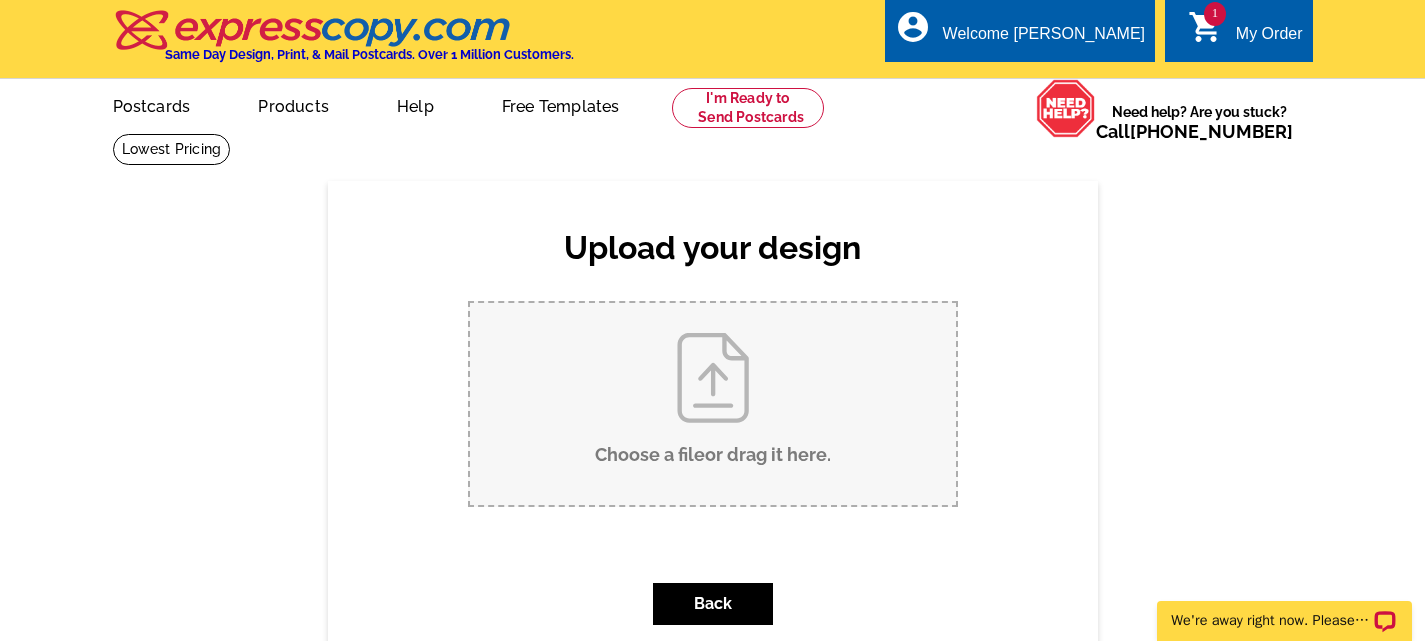 click on "Choose a file  or drag it here ." at bounding box center [713, 404] 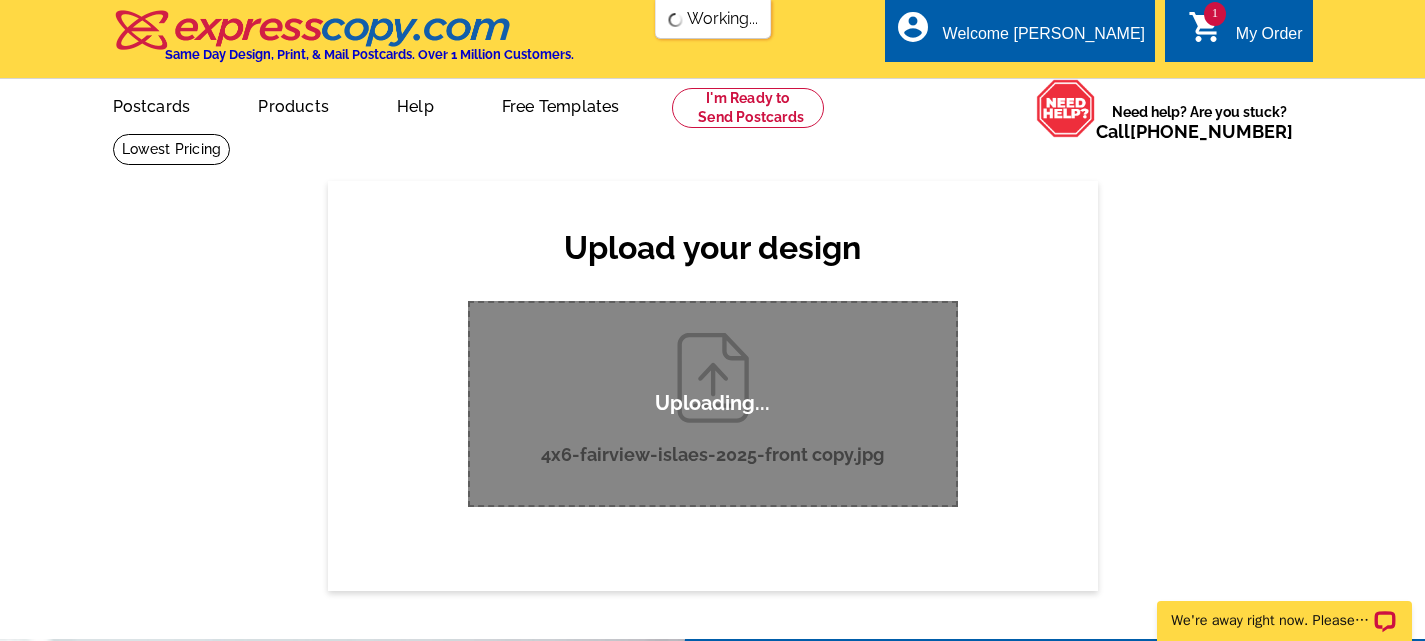 scroll, scrollTop: 0, scrollLeft: 0, axis: both 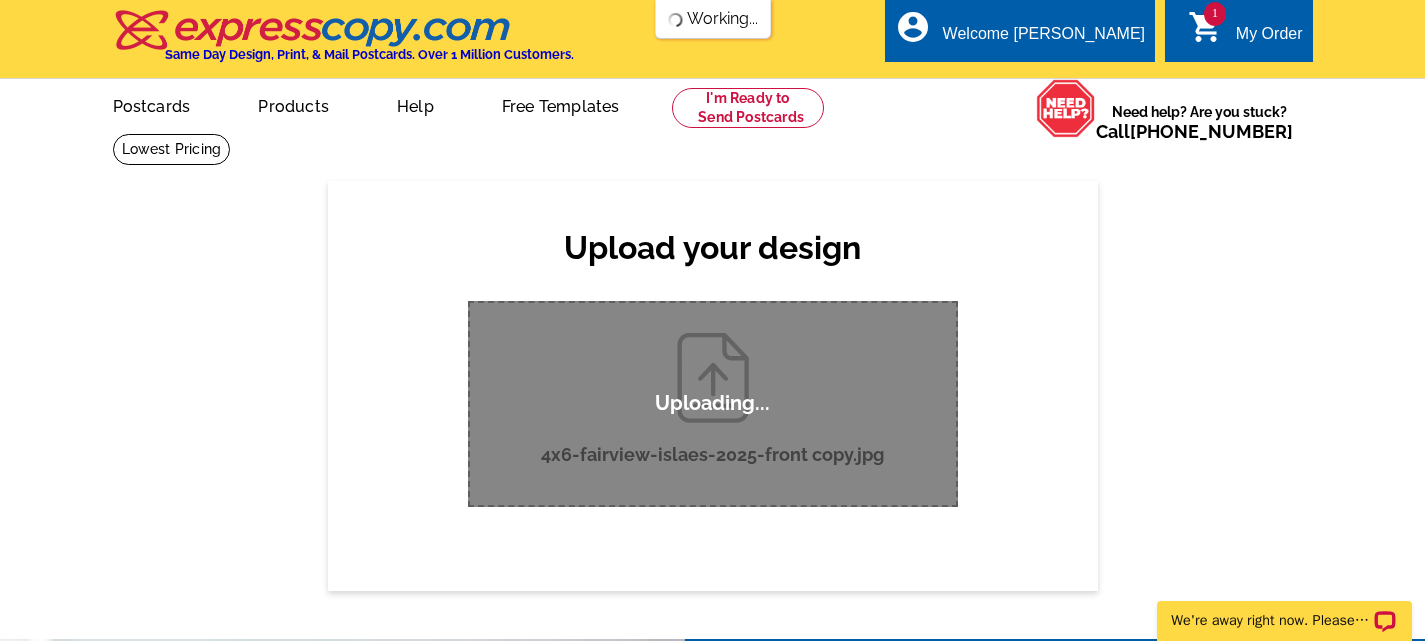 type 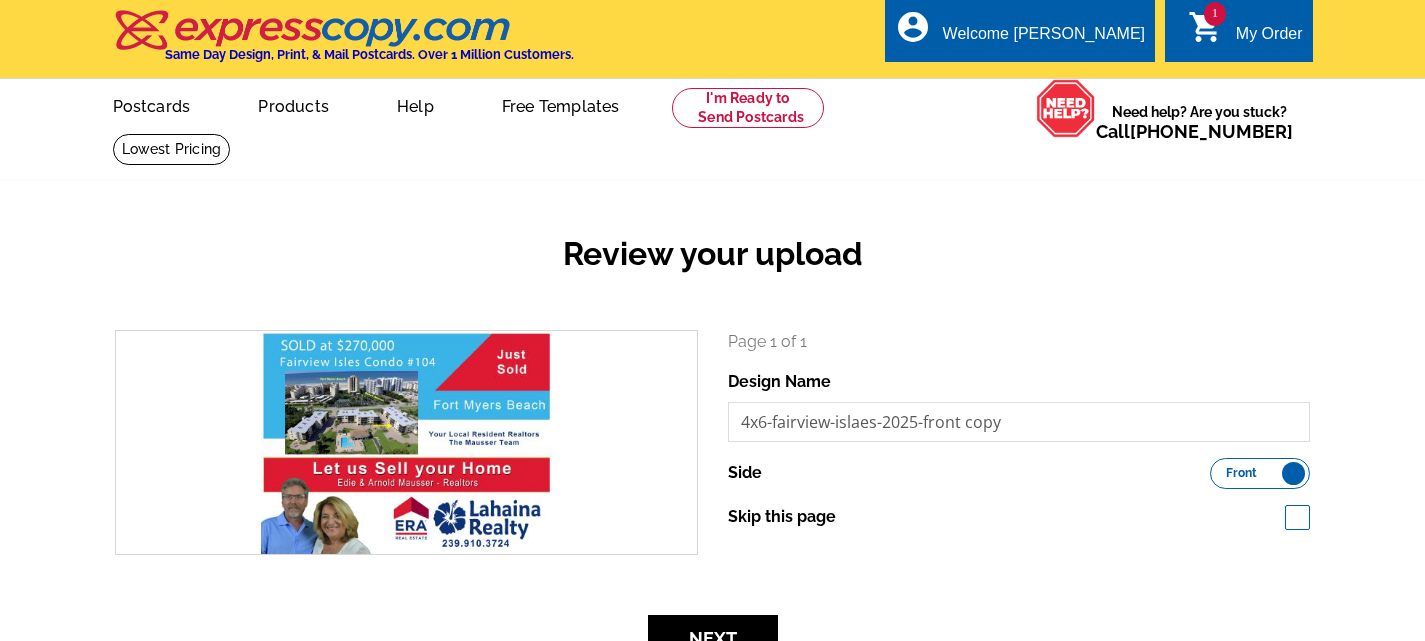 scroll, scrollTop: 0, scrollLeft: 0, axis: both 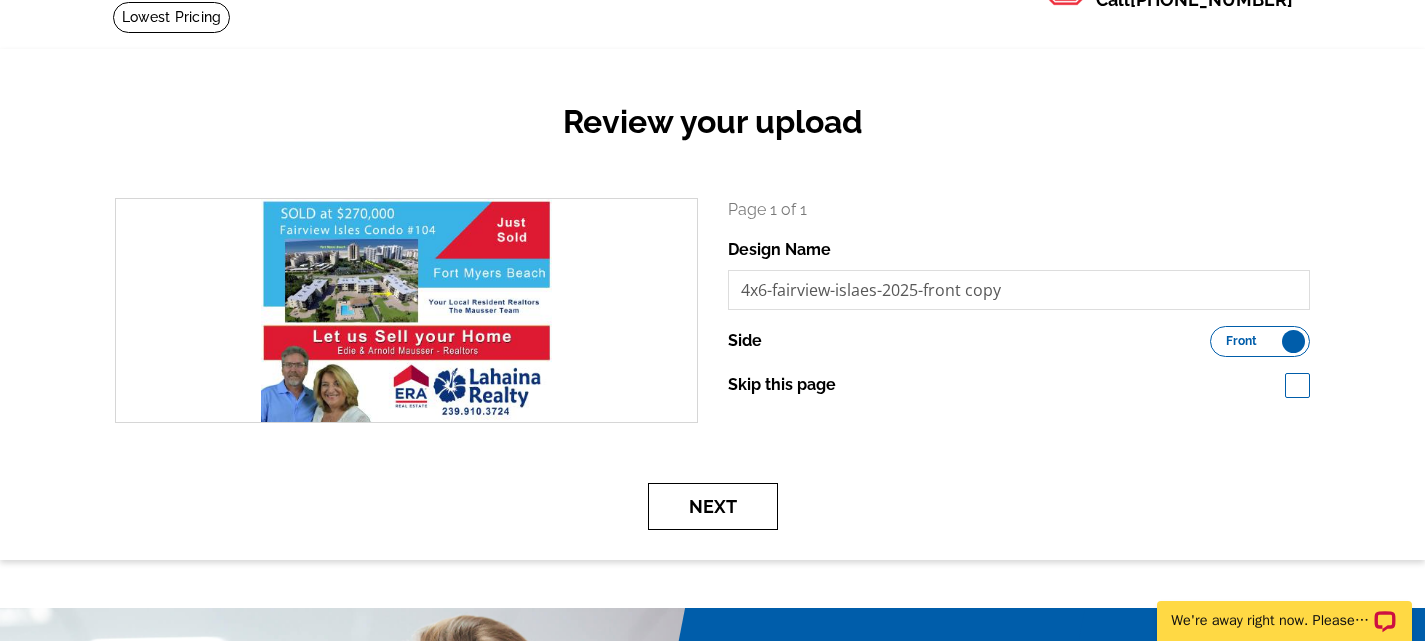 click on "Next" at bounding box center [713, 506] 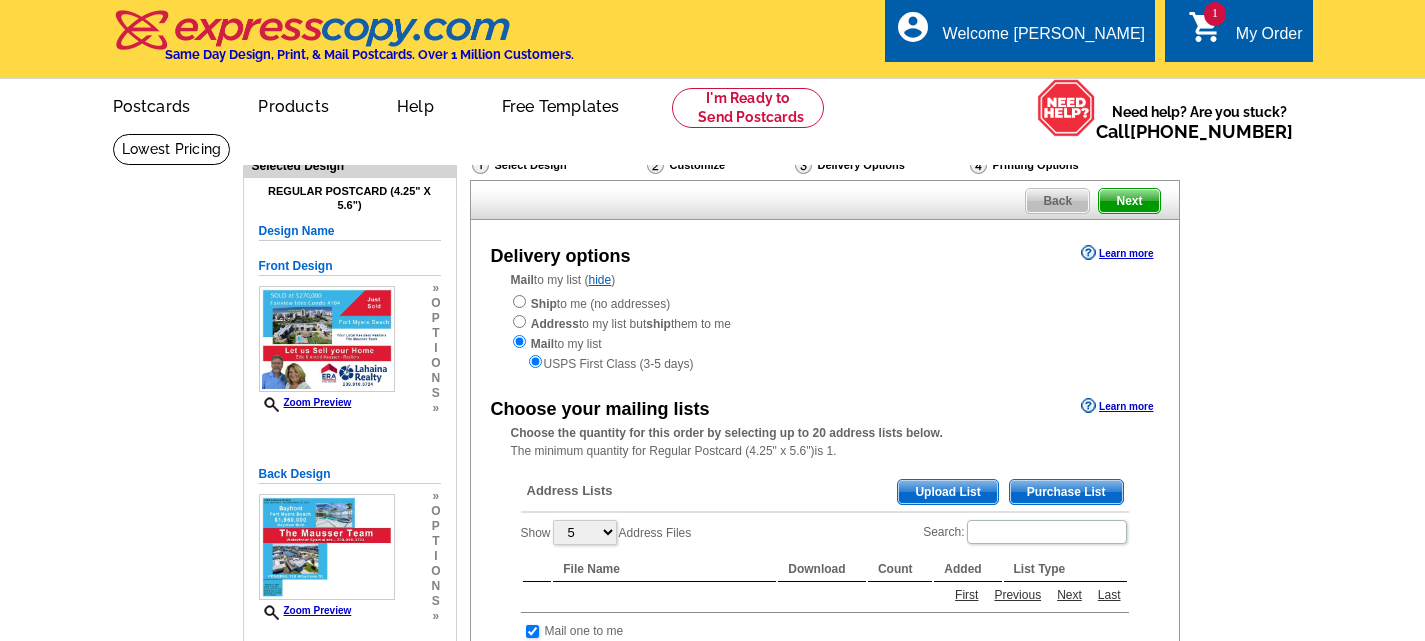 scroll, scrollTop: 0, scrollLeft: 0, axis: both 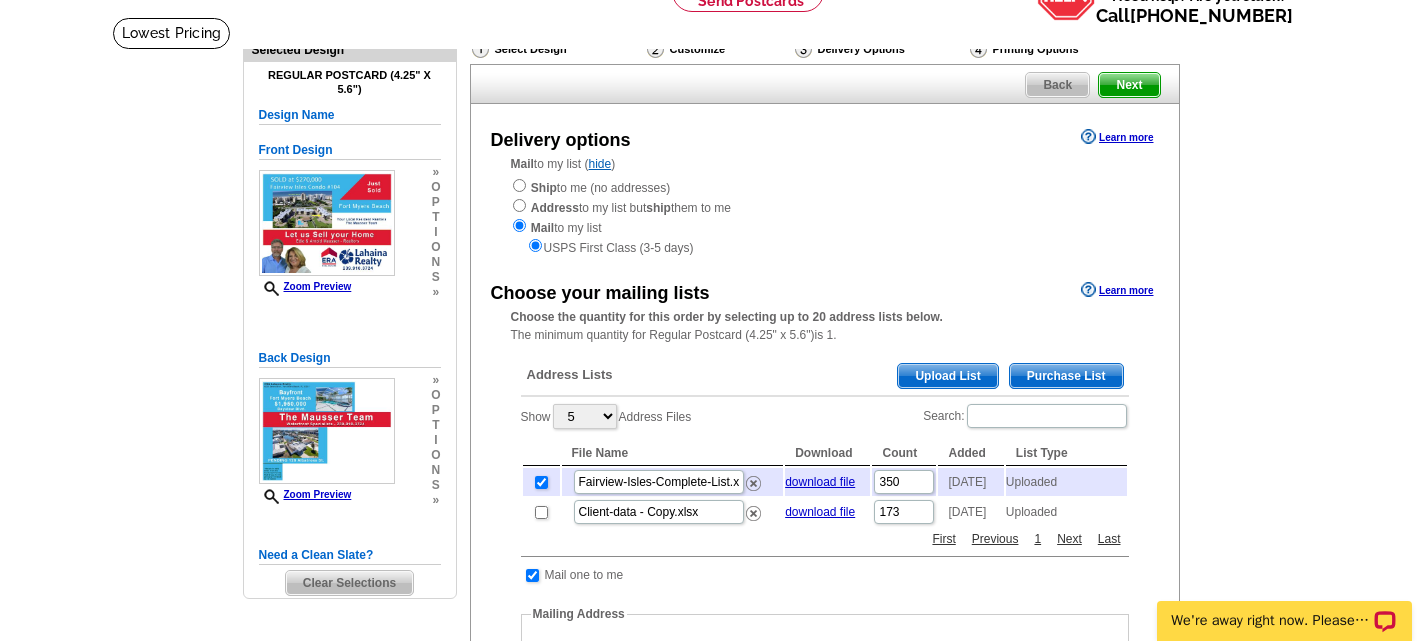 click on "Next" at bounding box center (1129, 85) 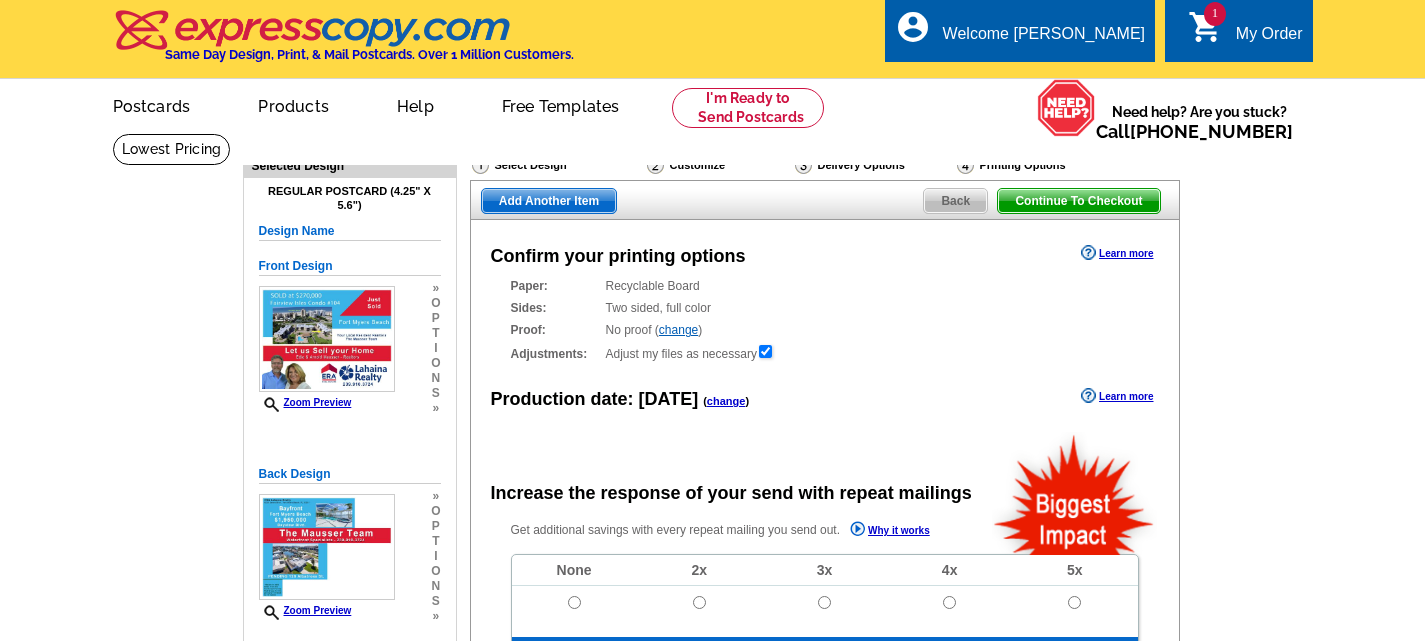 scroll, scrollTop: 0, scrollLeft: 0, axis: both 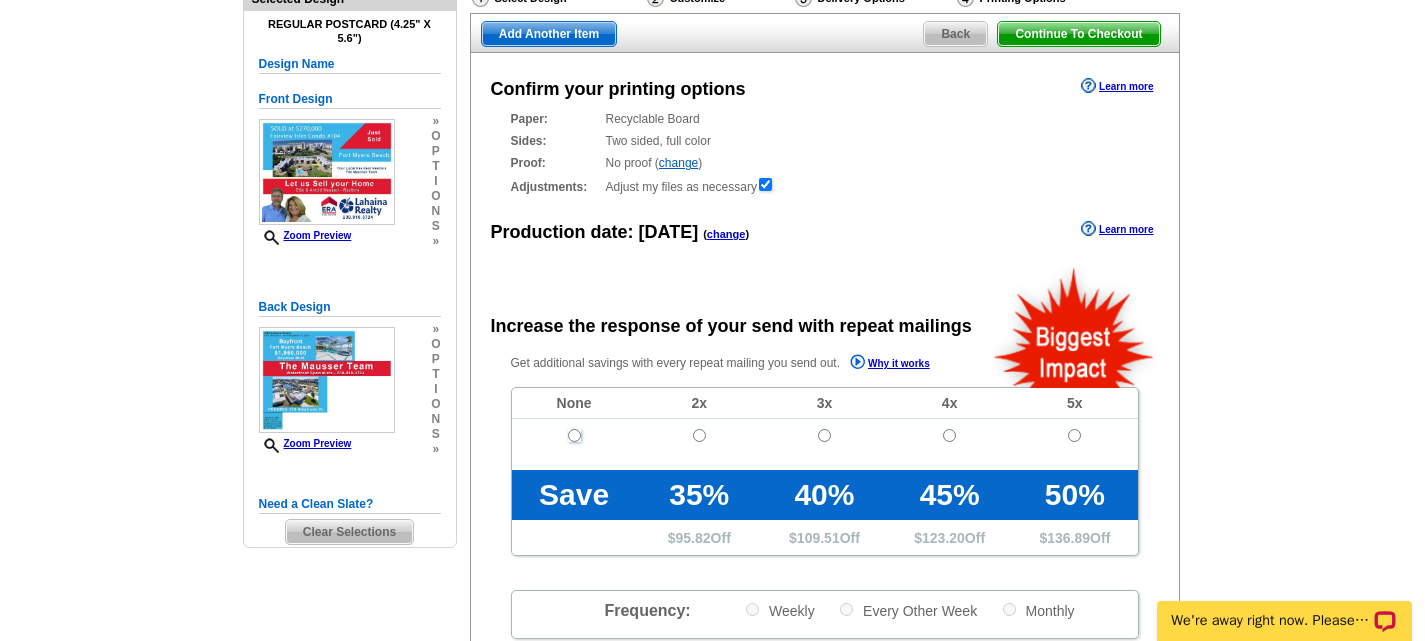 click at bounding box center (574, 435) 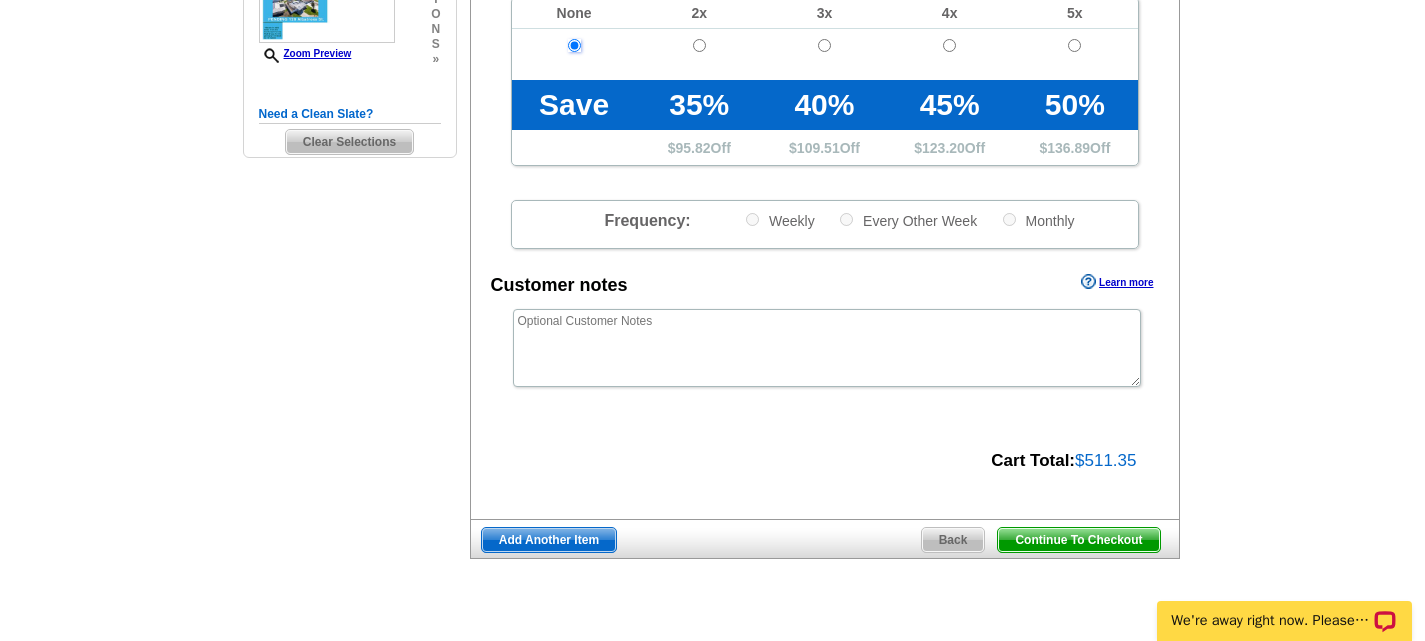 scroll, scrollTop: 554, scrollLeft: 0, axis: vertical 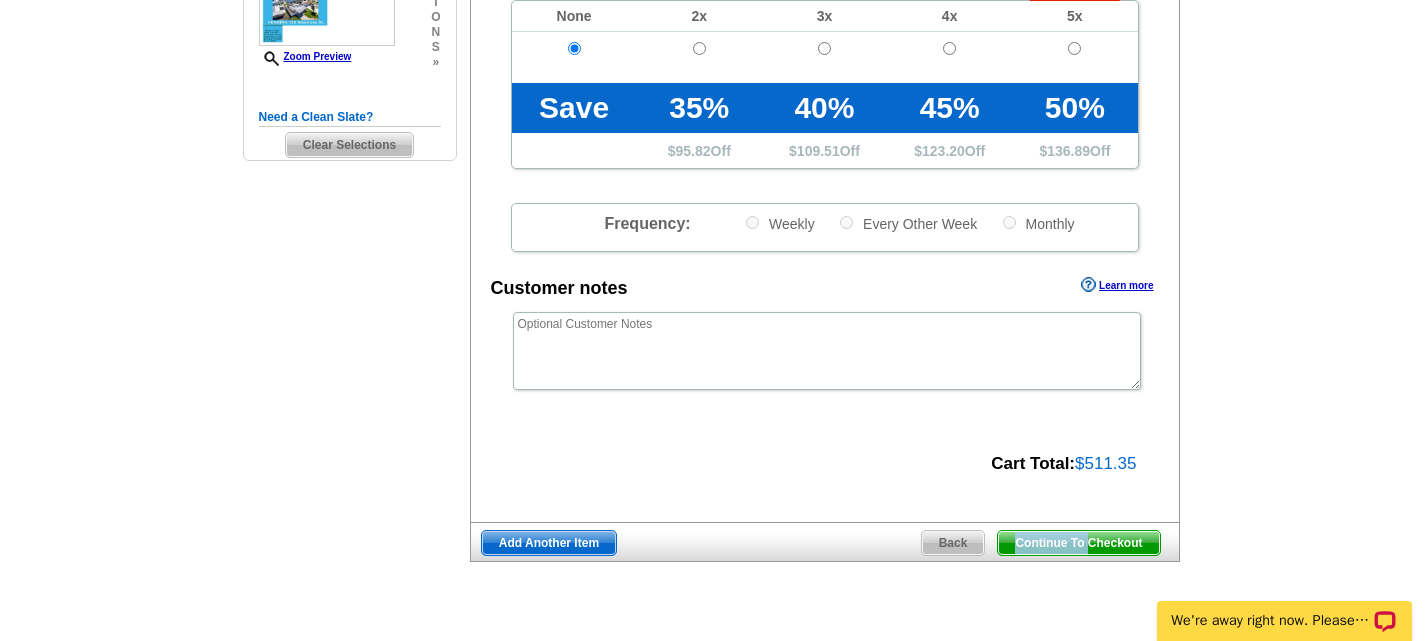 drag, startPoint x: 1087, startPoint y: 545, endPoint x: 1090, endPoint y: 564, distance: 19.235384 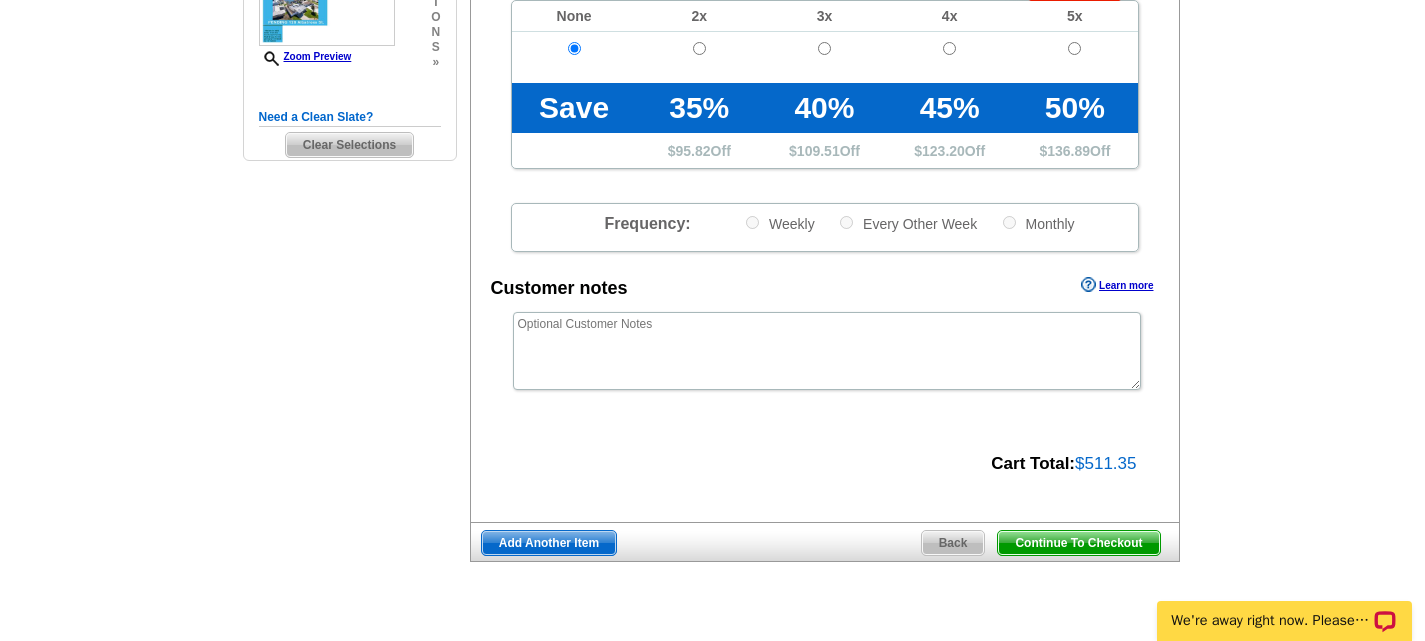click on "Continue To Checkout" at bounding box center (1078, 543) 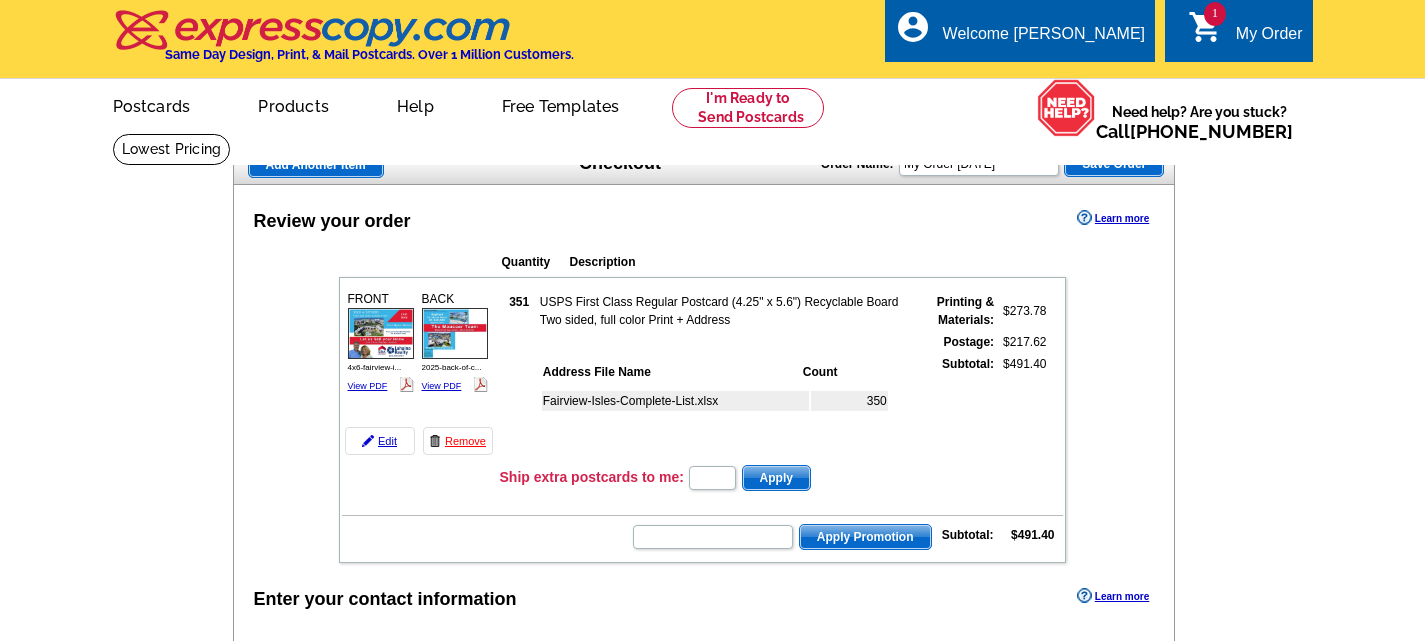 scroll, scrollTop: 0, scrollLeft: 0, axis: both 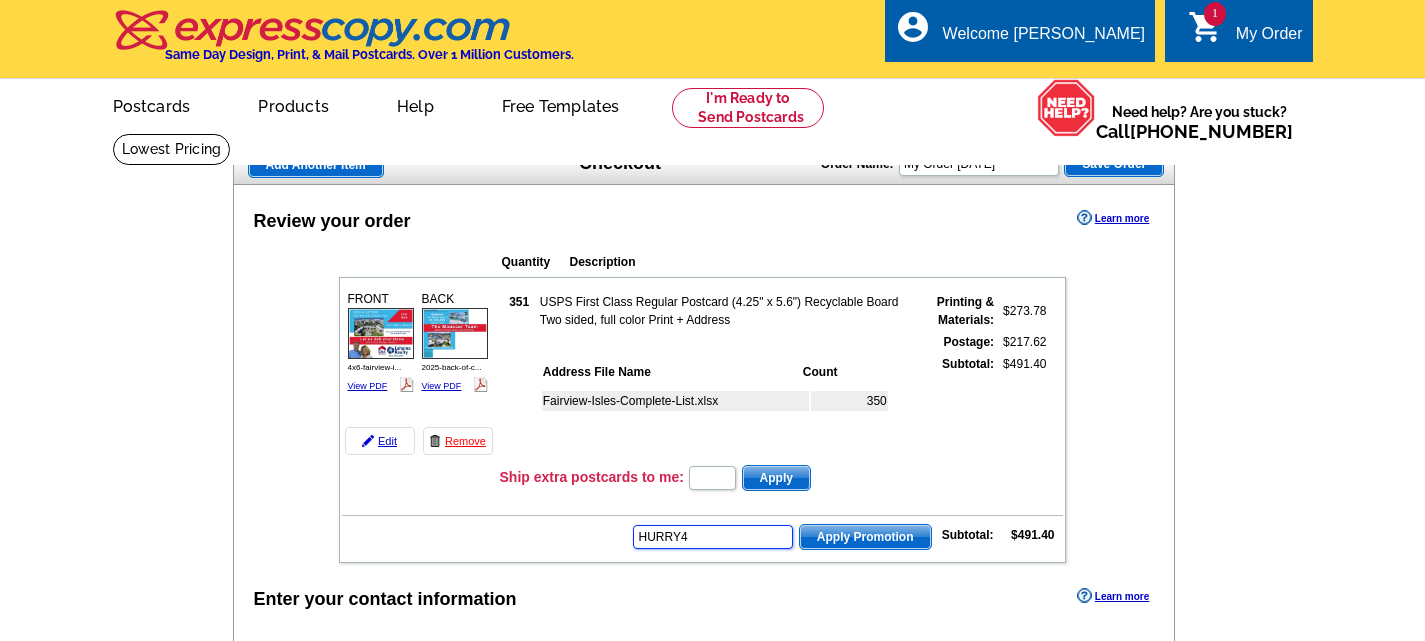 type on "HURRY40" 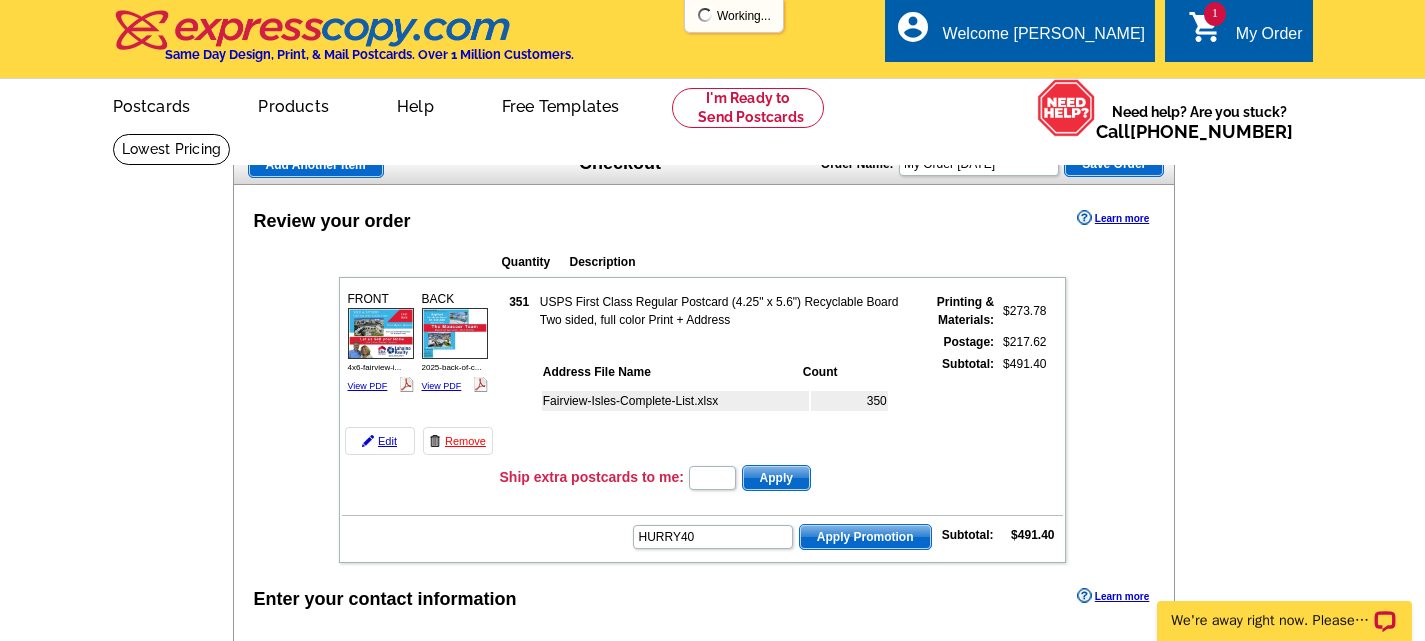 scroll, scrollTop: 0, scrollLeft: 0, axis: both 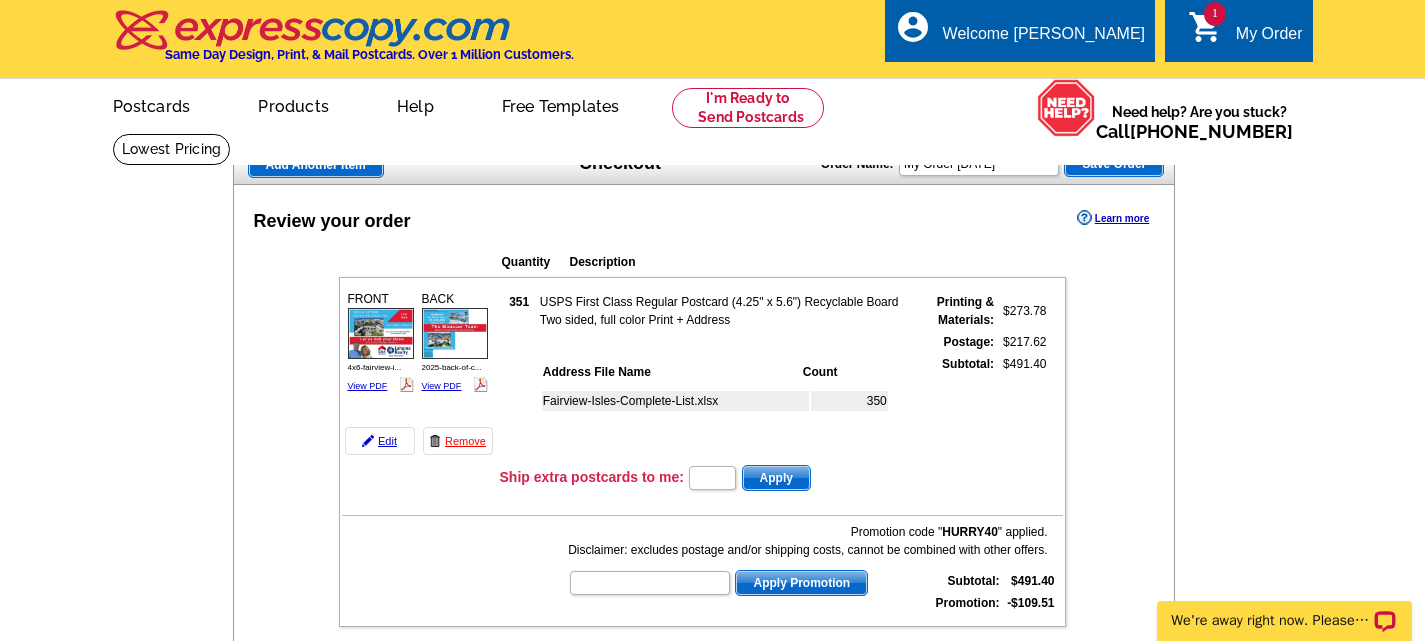 click at bounding box center (0, 1909) 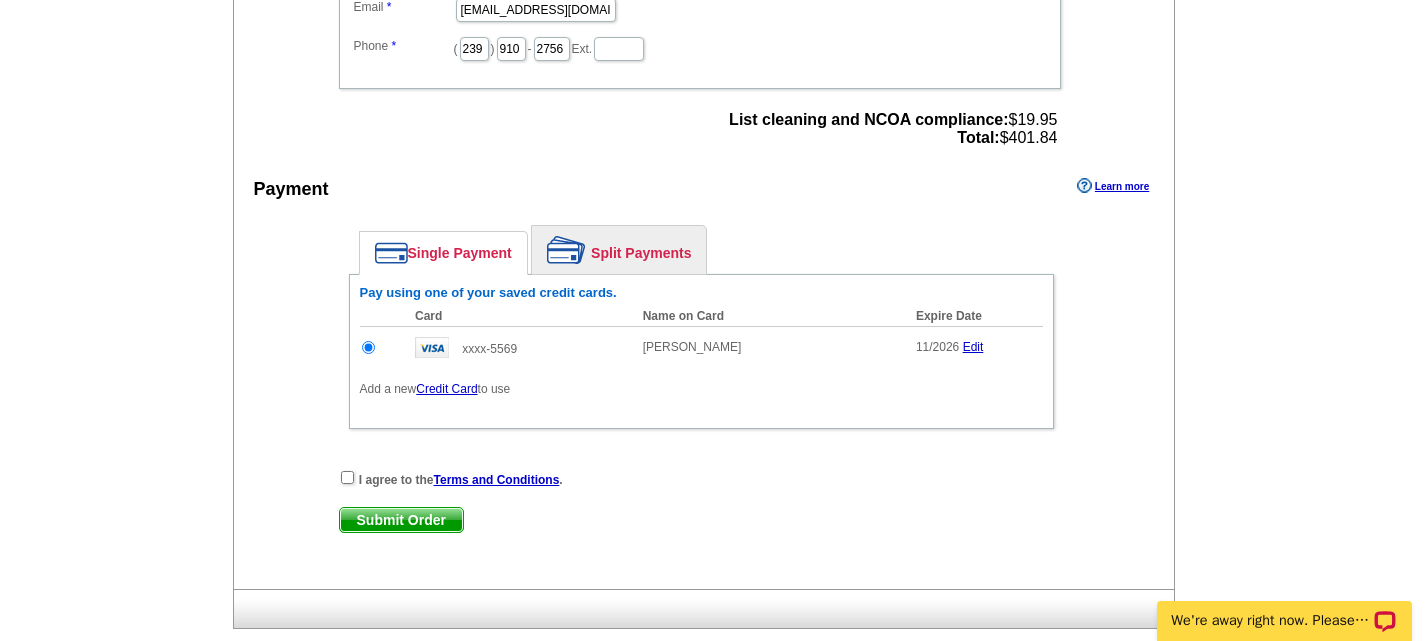 scroll, scrollTop: 825, scrollLeft: 0, axis: vertical 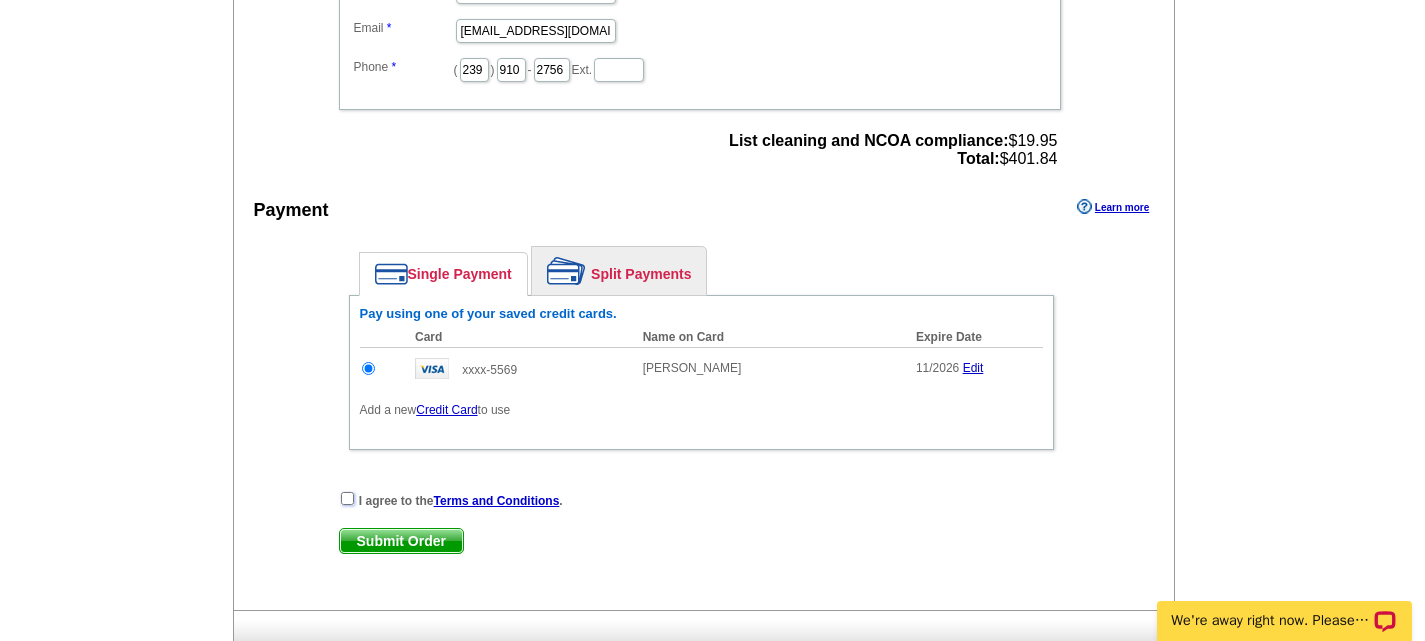 click at bounding box center [347, 498] 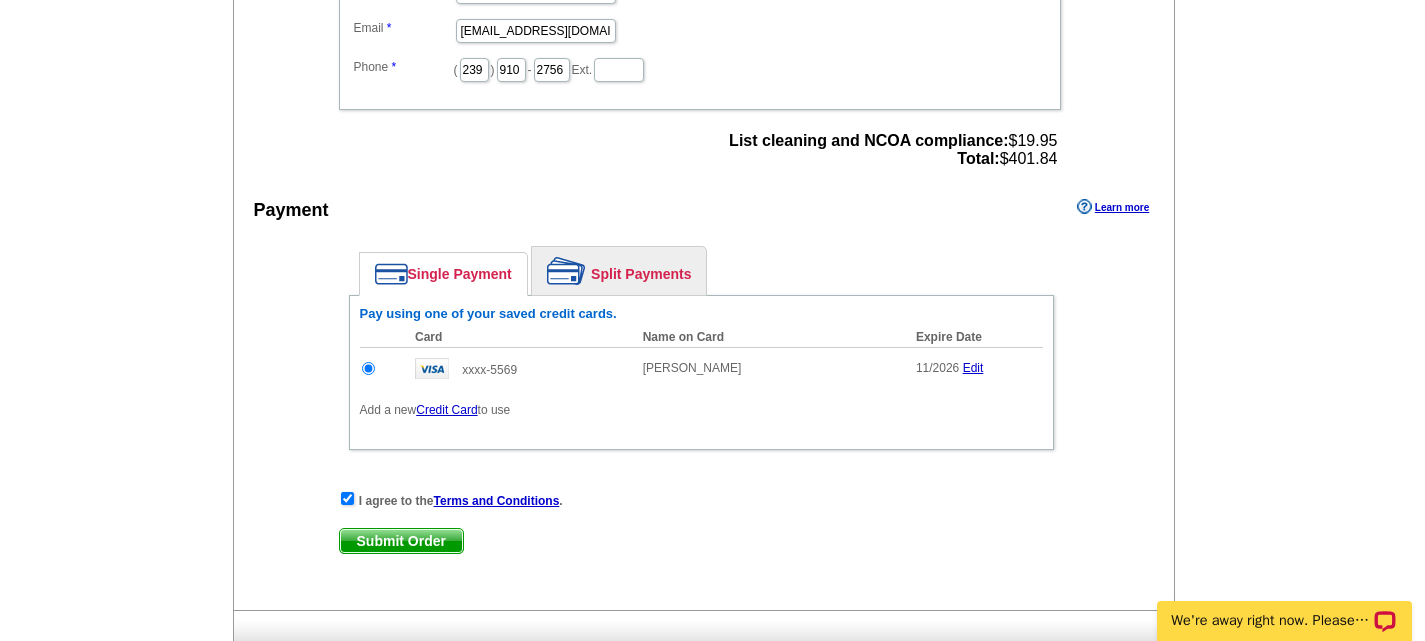 click on "Edit" at bounding box center [973, 368] 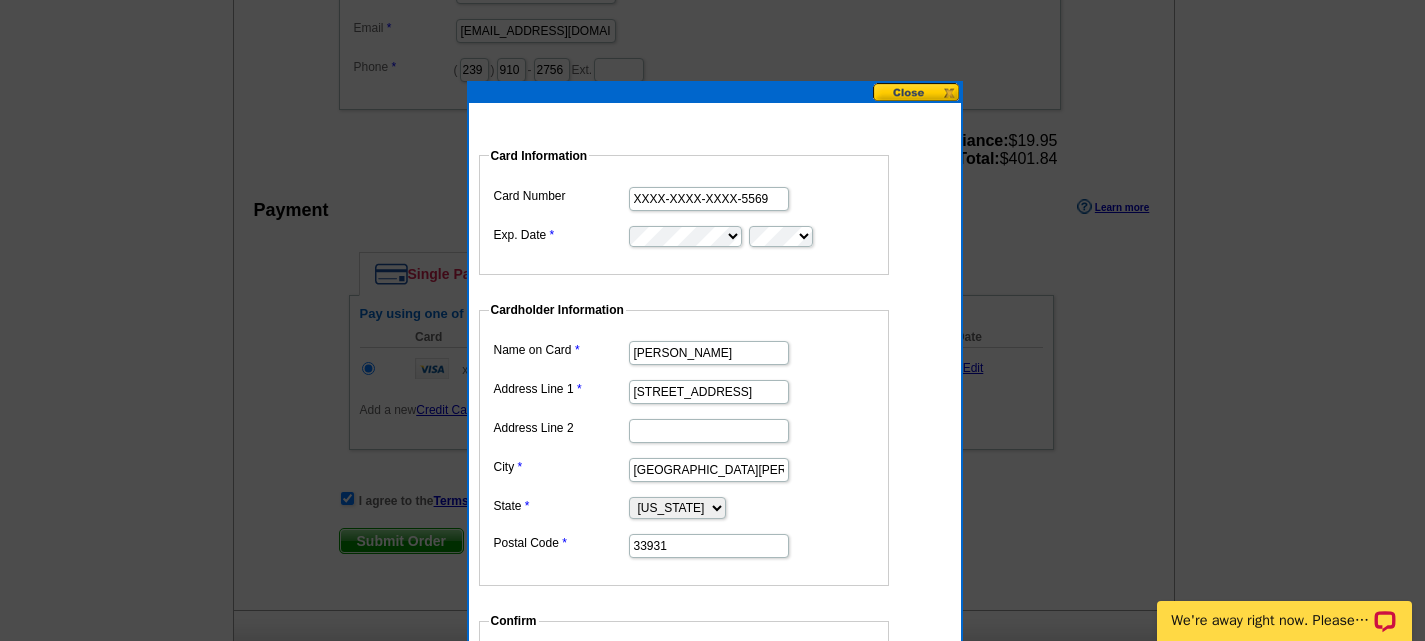 click on "XXXX-XXXX-XXXX-5569" at bounding box center [709, 199] 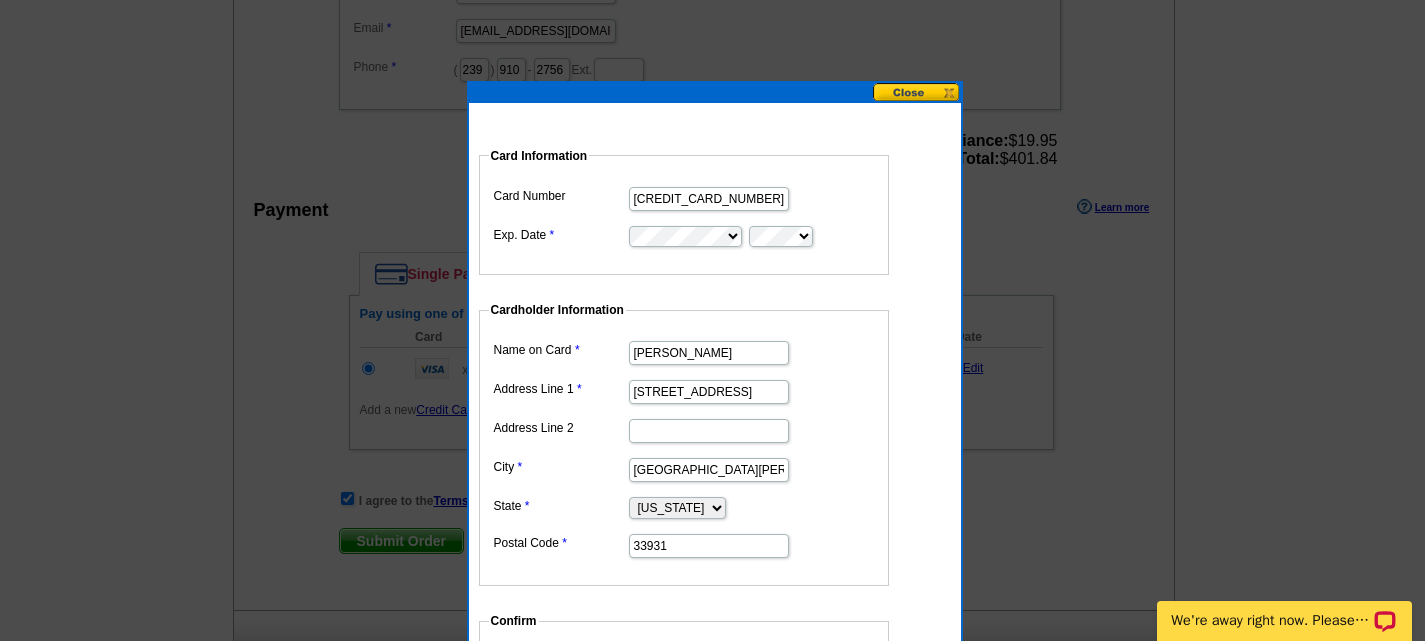 click at bounding box center (627, 182) 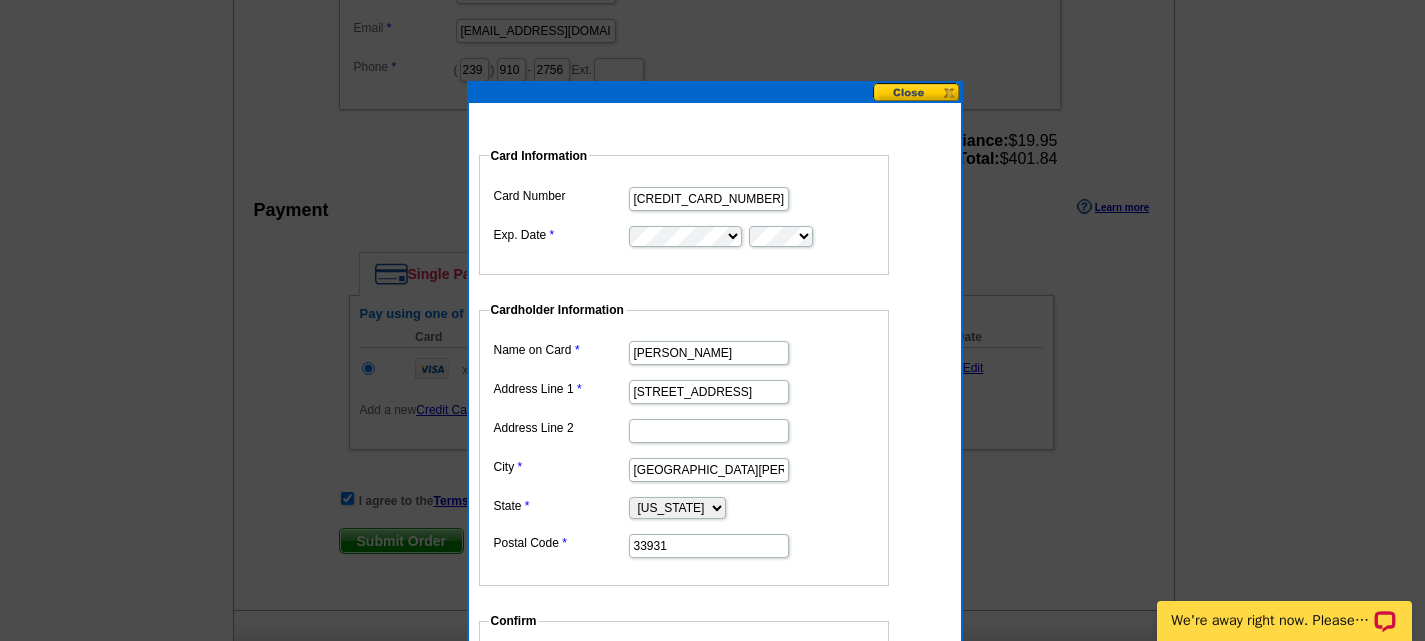 type on "6011000077218232" 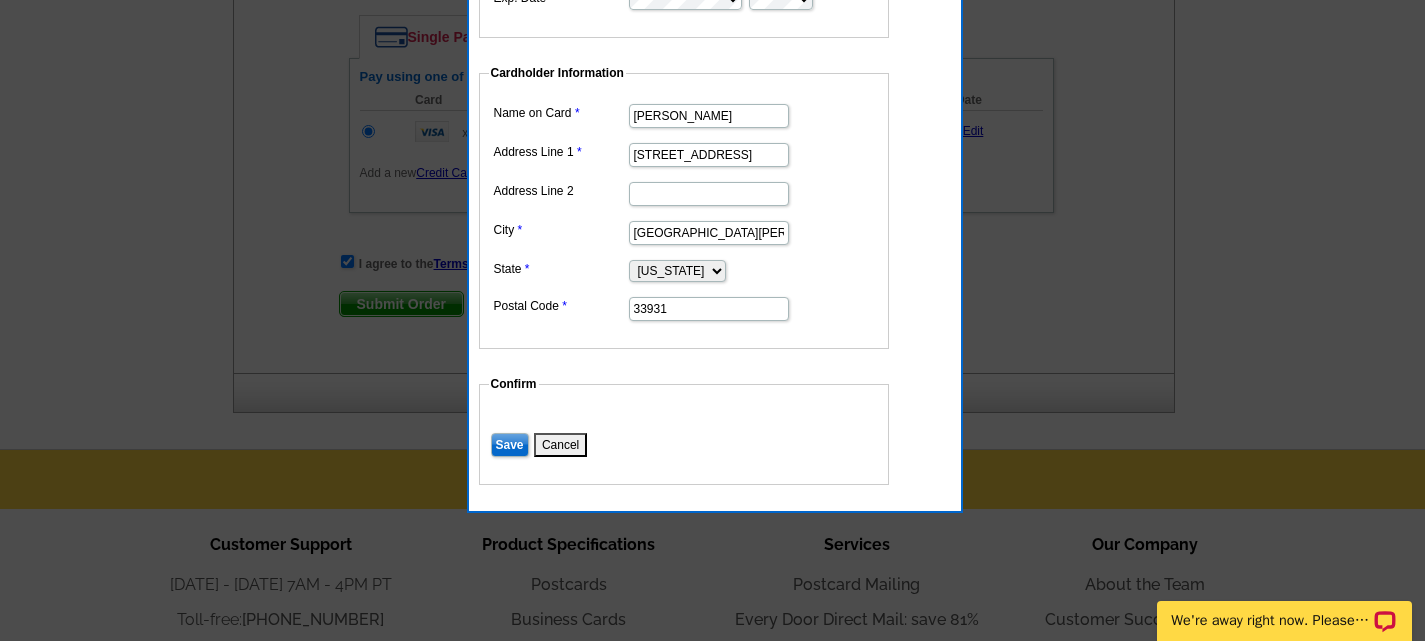 scroll, scrollTop: 1034, scrollLeft: 0, axis: vertical 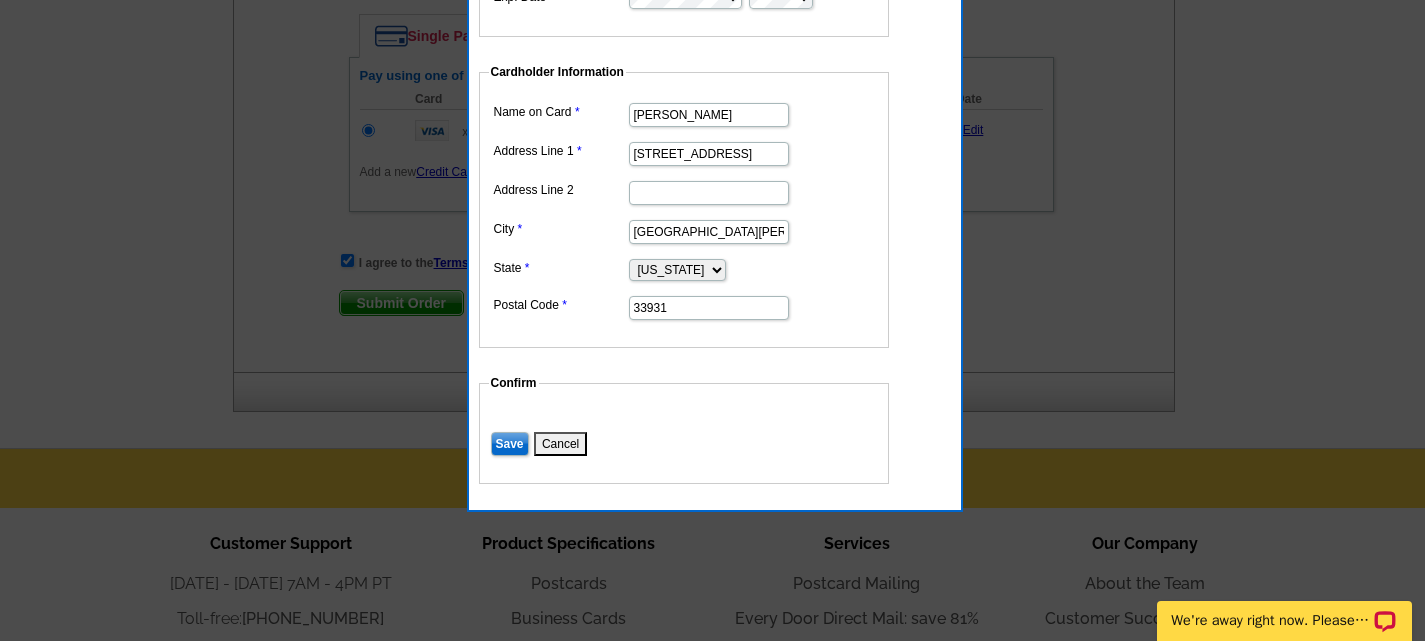 click on "Save" at bounding box center (510, 444) 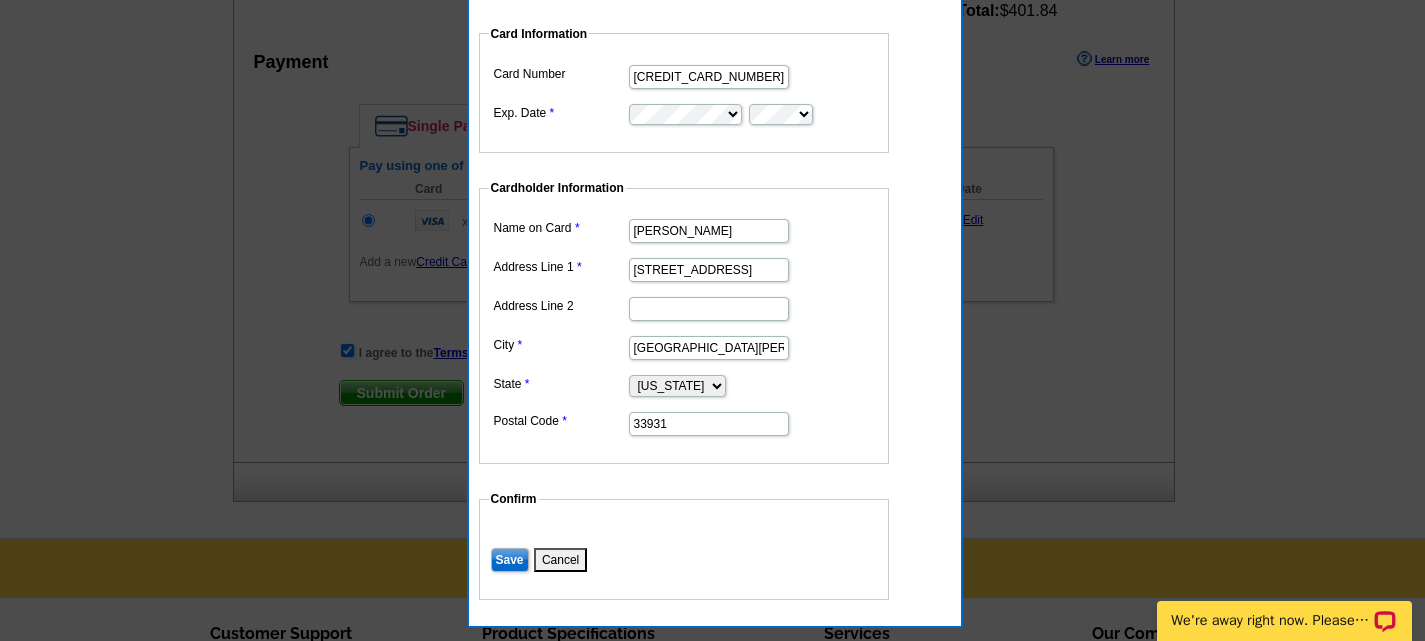 scroll, scrollTop: 946, scrollLeft: 0, axis: vertical 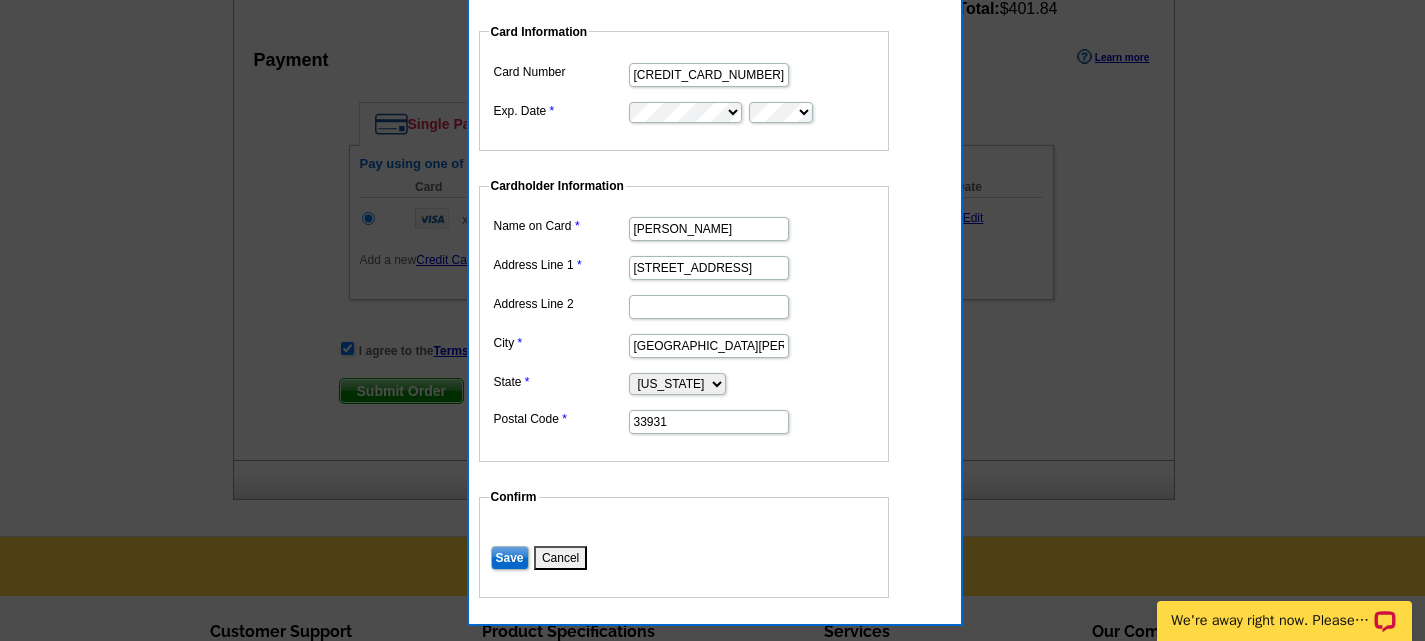 click on "Save" at bounding box center (510, 558) 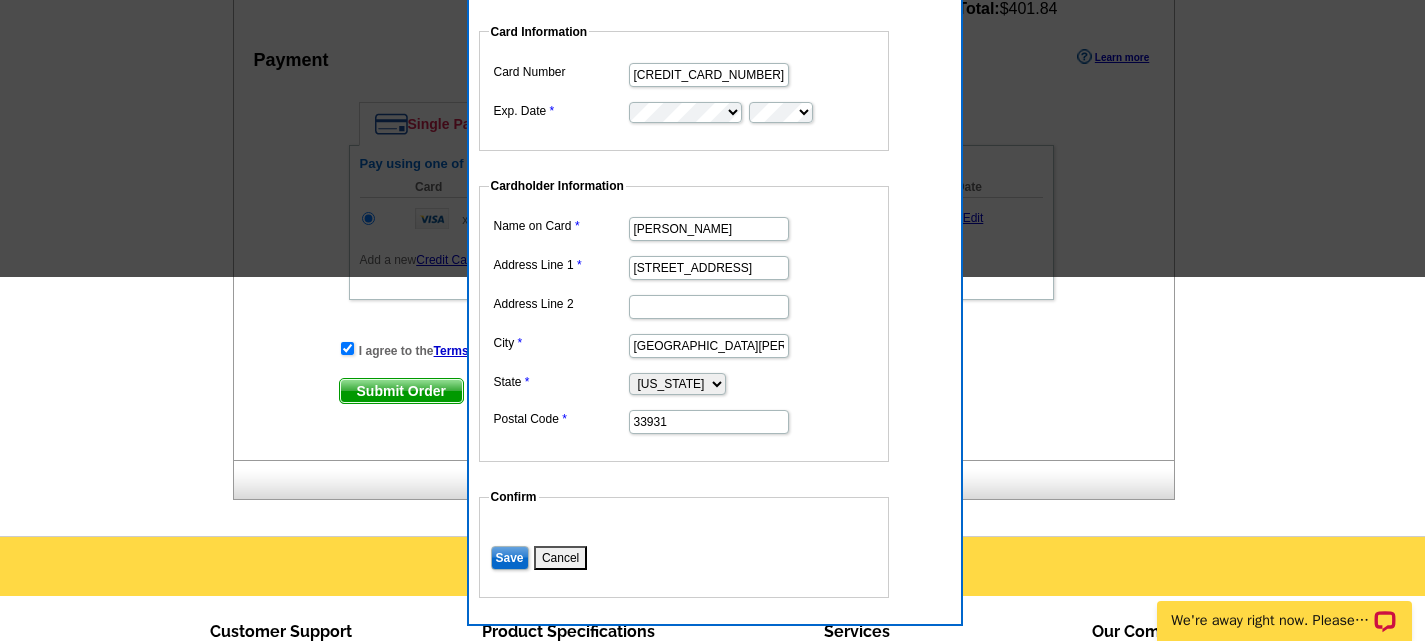 scroll, scrollTop: 582, scrollLeft: 0, axis: vertical 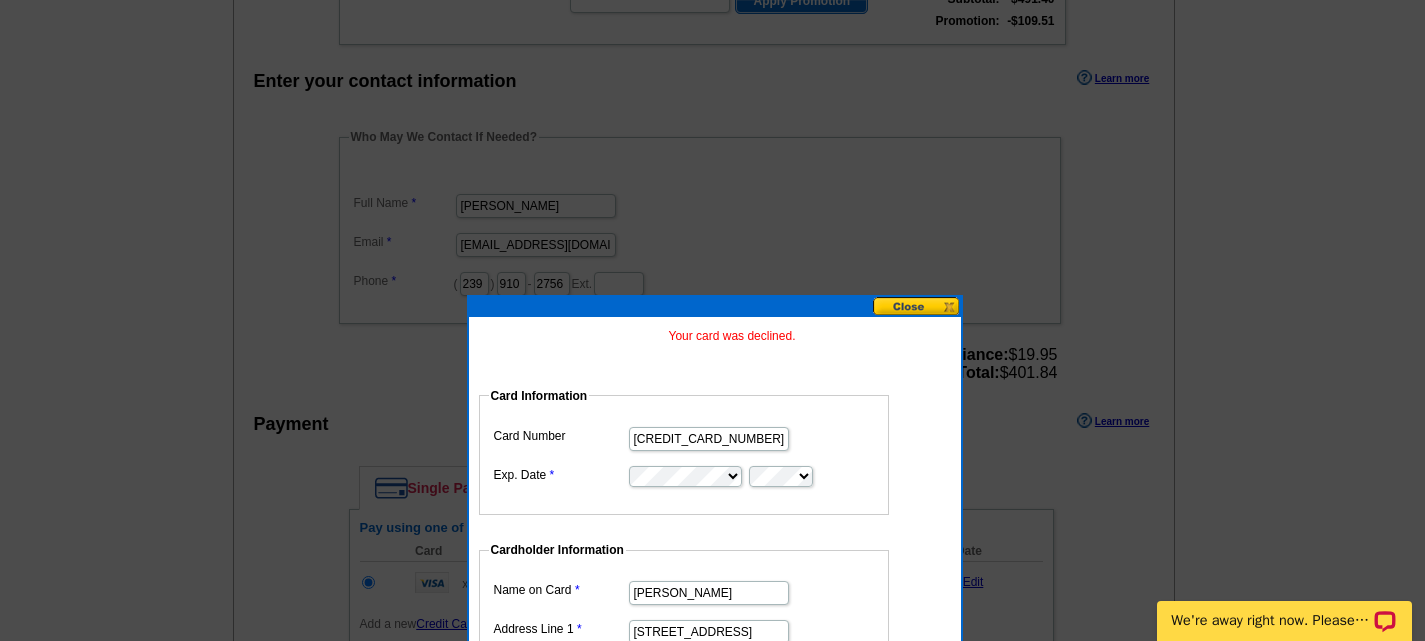 click at bounding box center (917, 306) 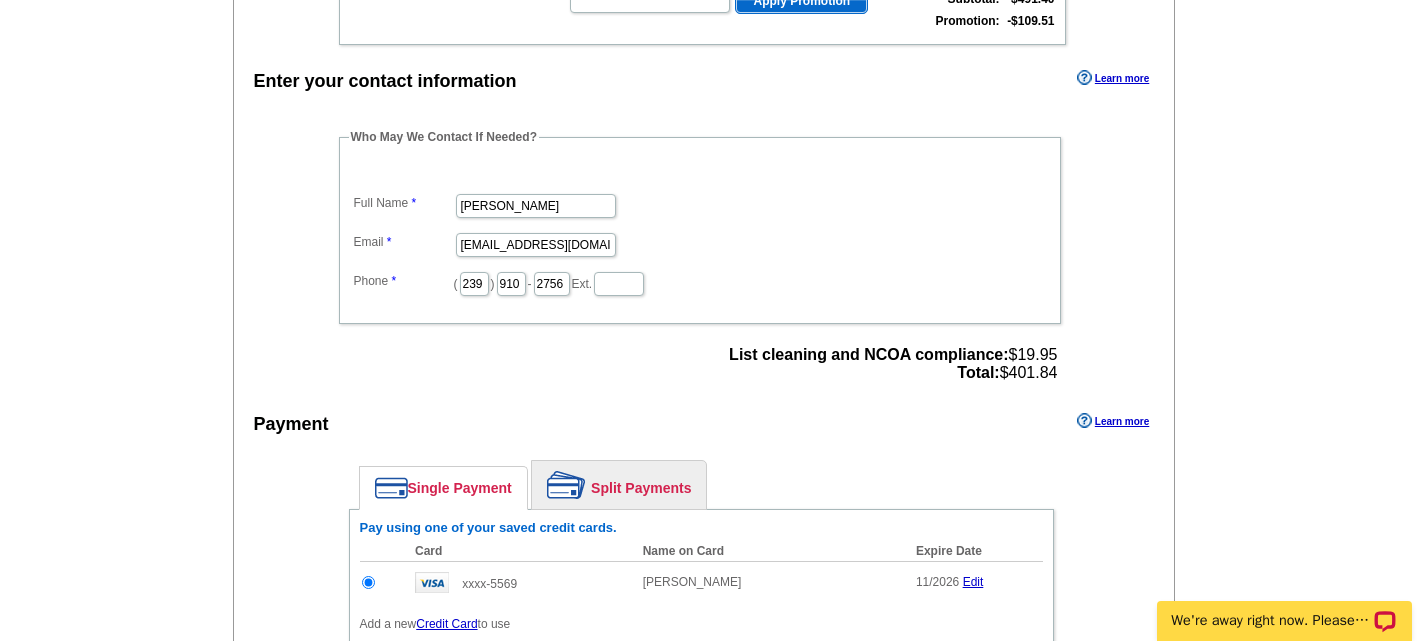 click on "Credit Card" at bounding box center (446, 624) 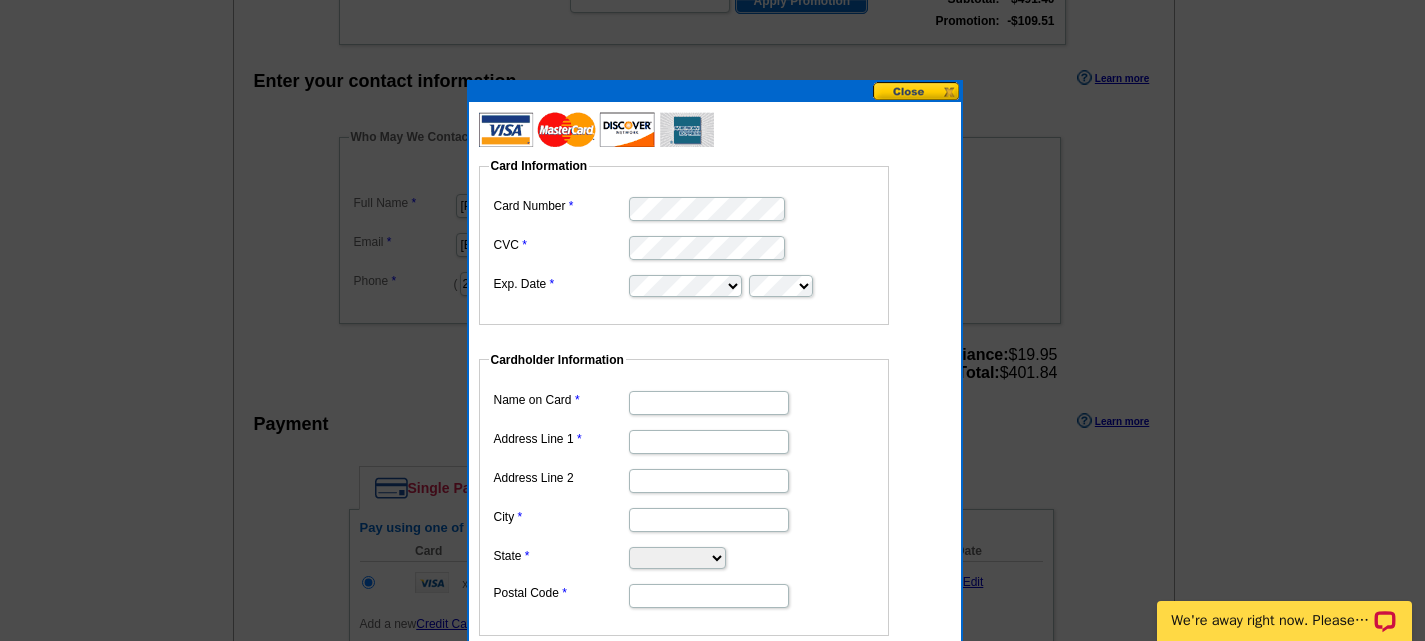 click at bounding box center [627, 192] 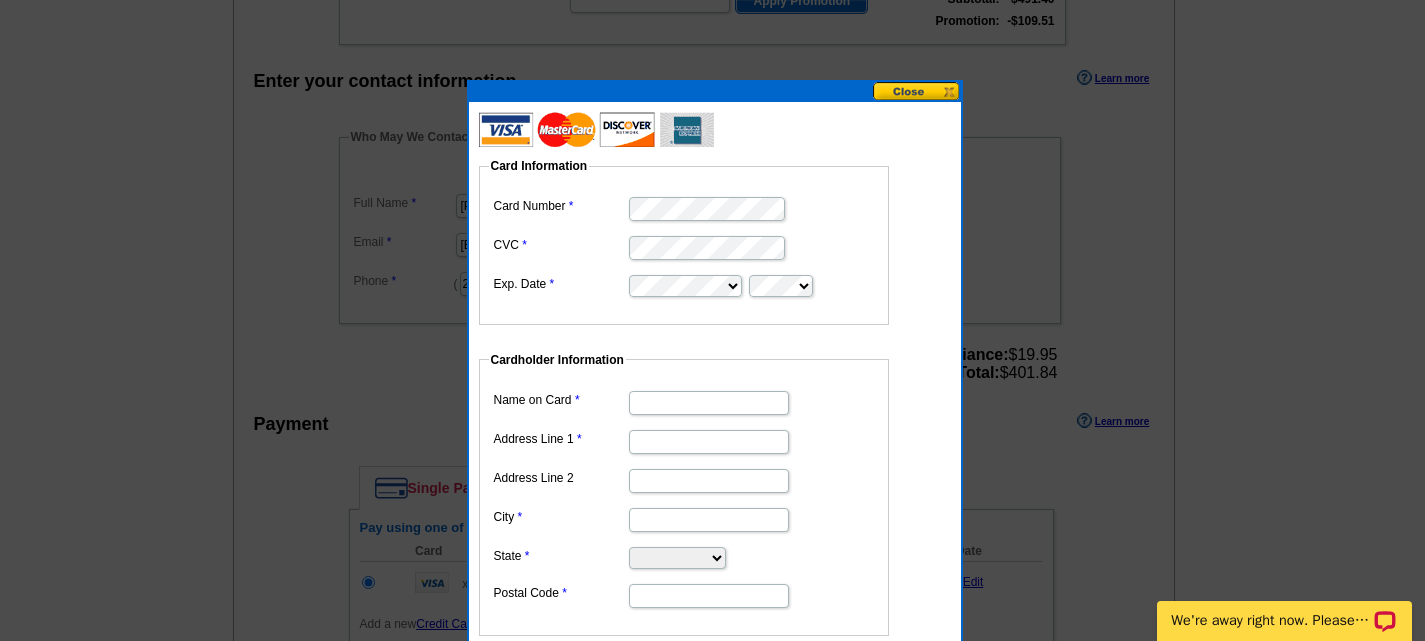 type on "[PERSON_NAME]" 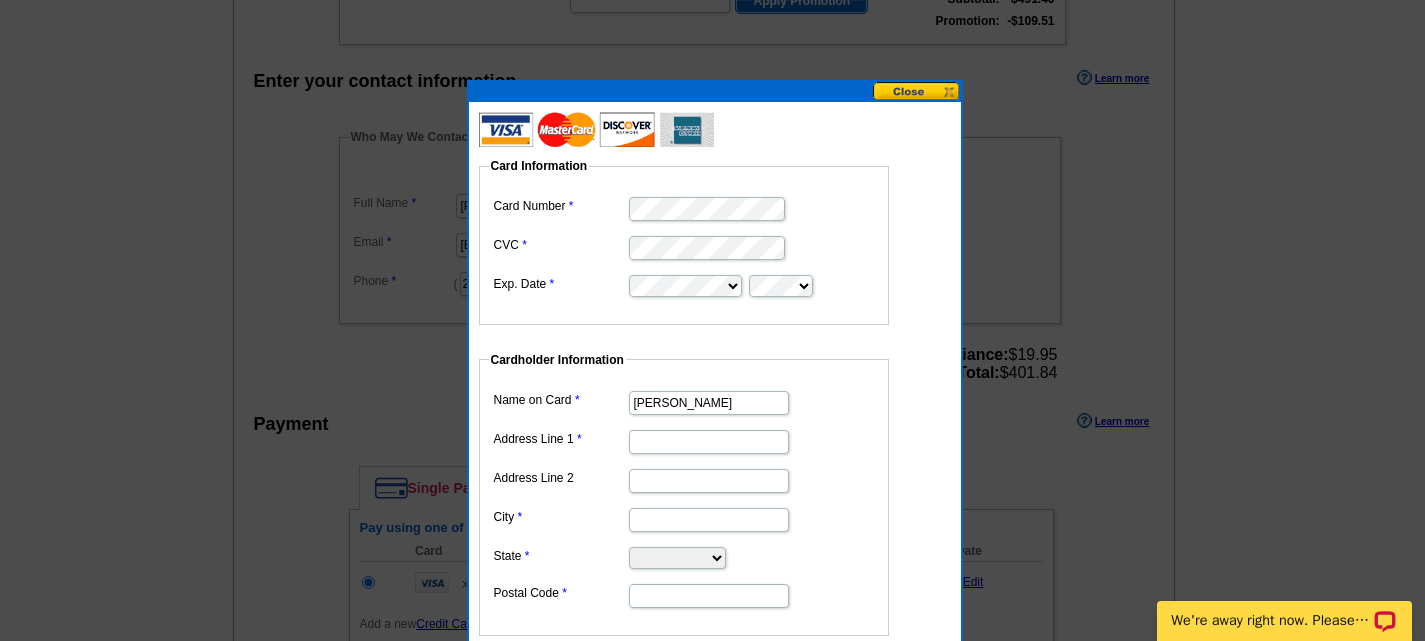 click on "Address Line 1" at bounding box center (709, 442) 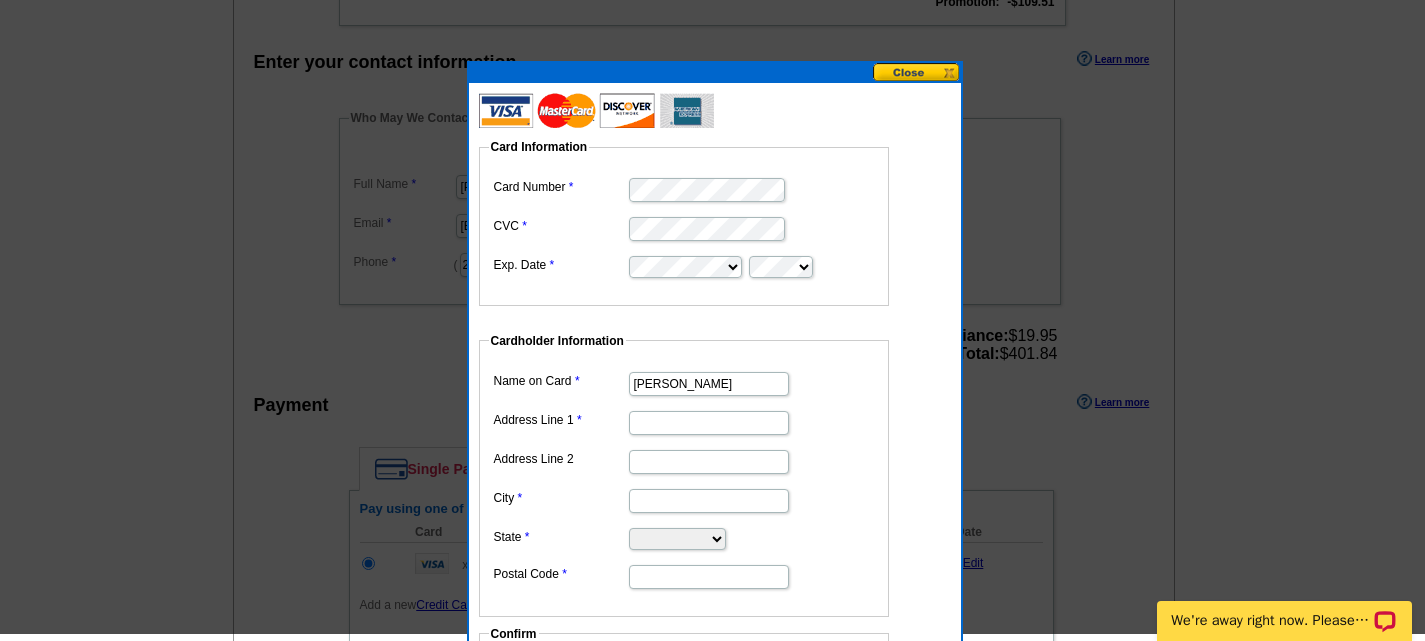 scroll, scrollTop: 604, scrollLeft: 0, axis: vertical 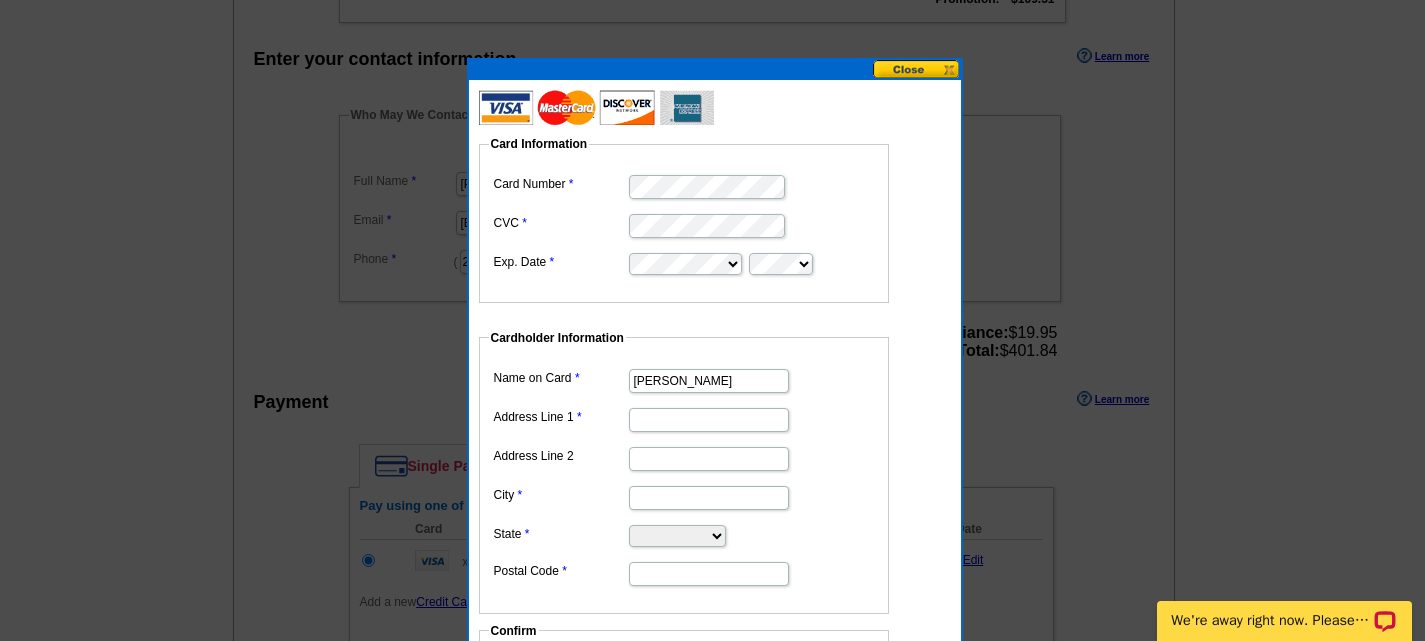 type on "[STREET_ADDRESS]" 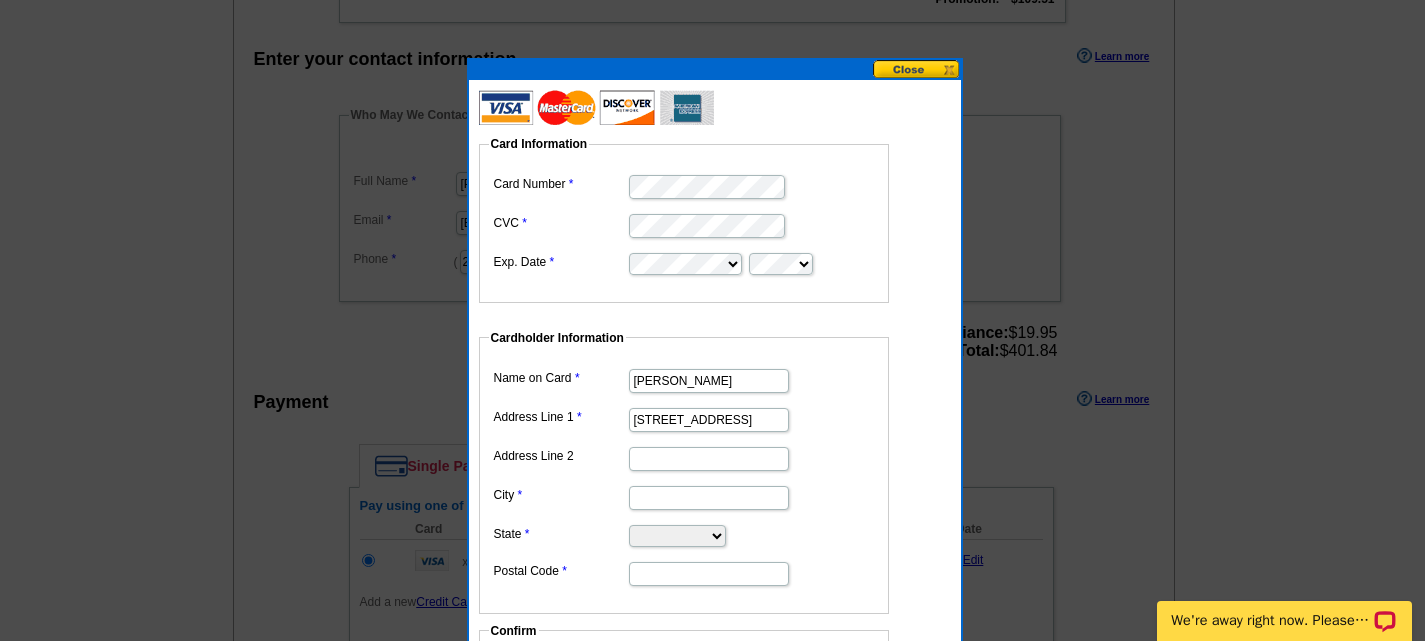 type on "Fort Myers Beach" 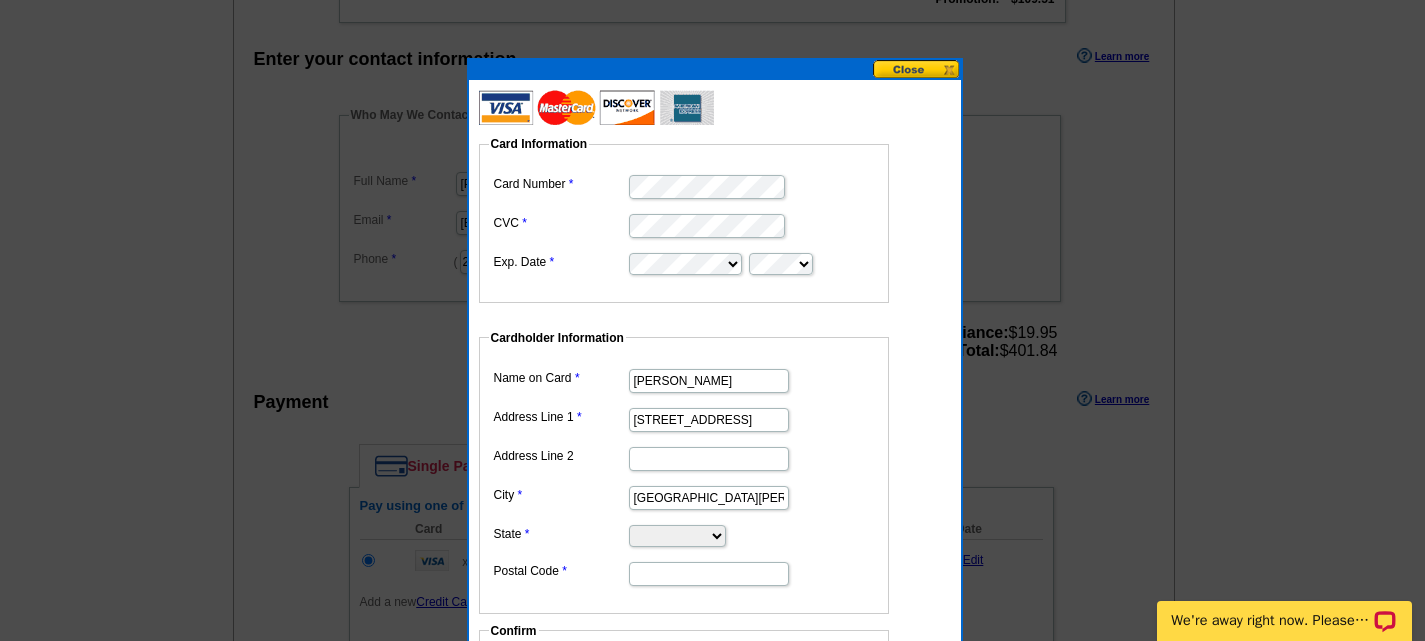 select on "FL" 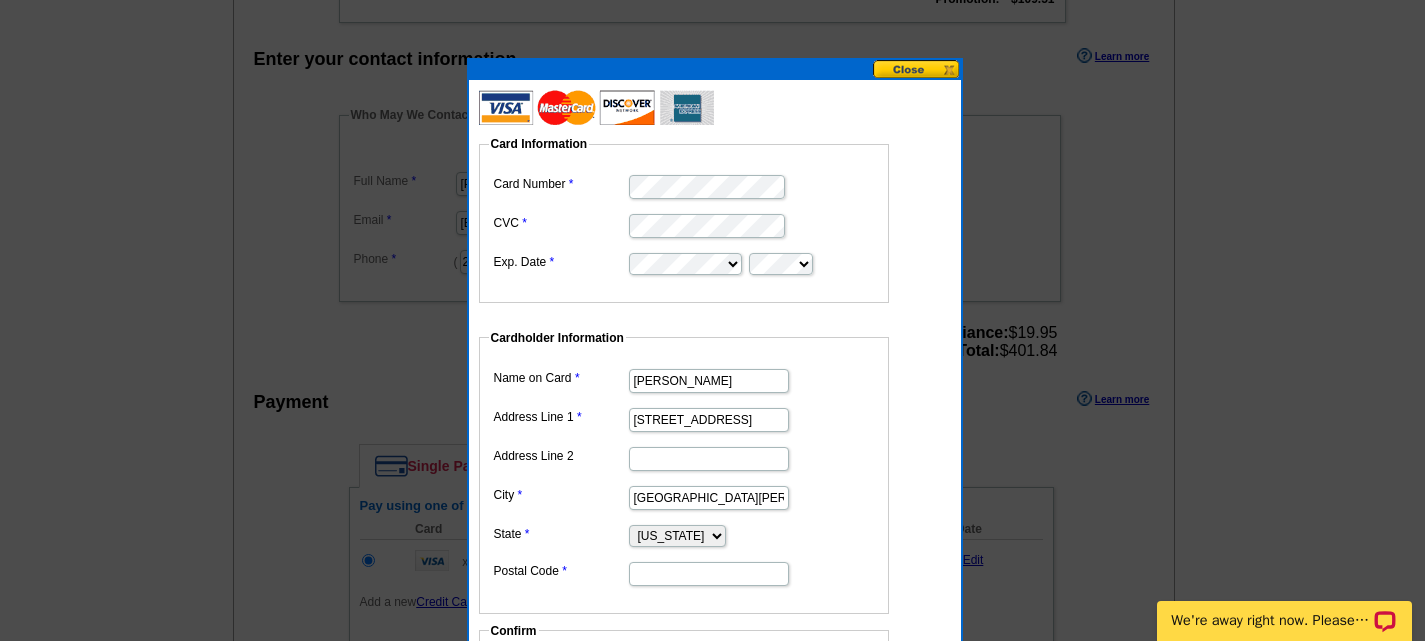 type on "33931" 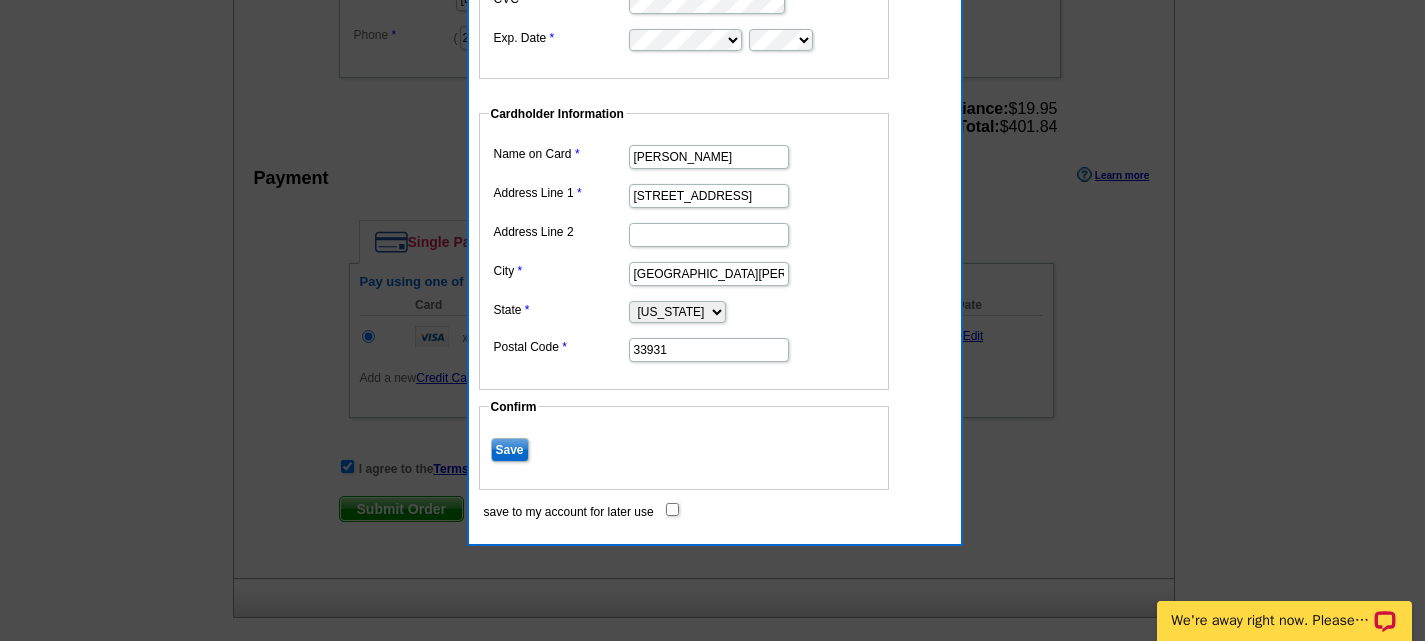 scroll, scrollTop: 827, scrollLeft: 0, axis: vertical 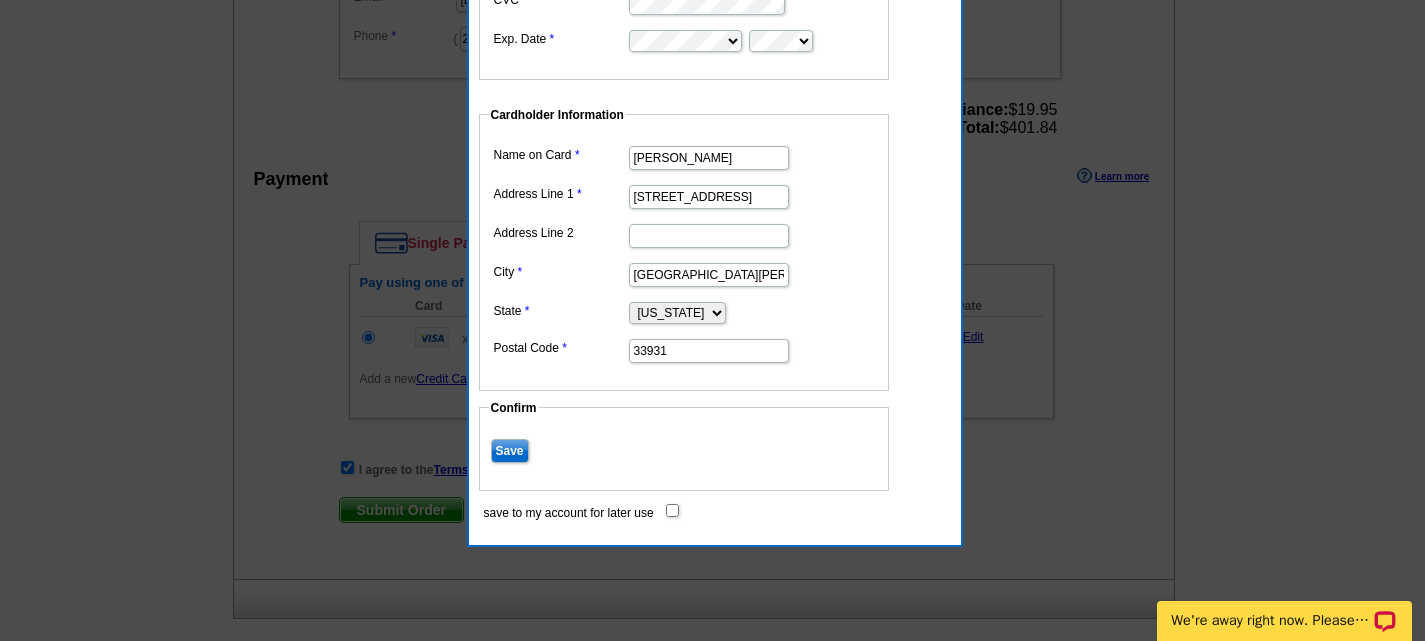click on "Save" at bounding box center [510, 451] 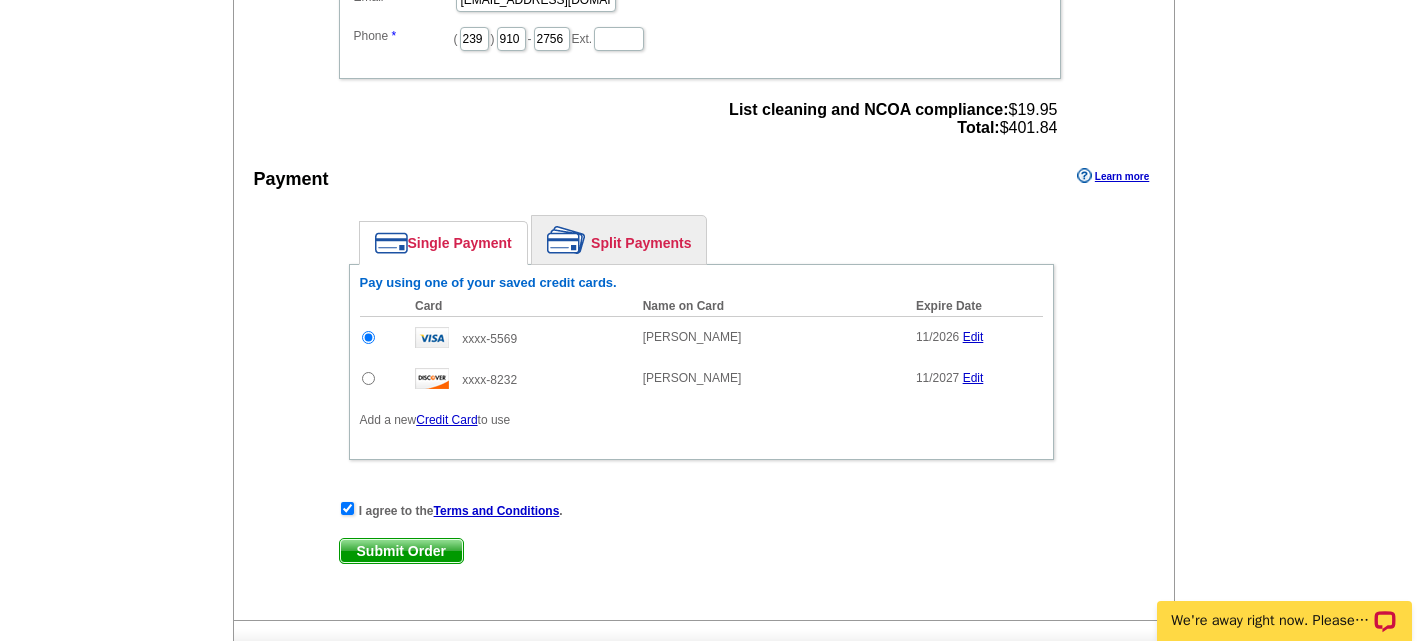 click at bounding box center [368, 378] 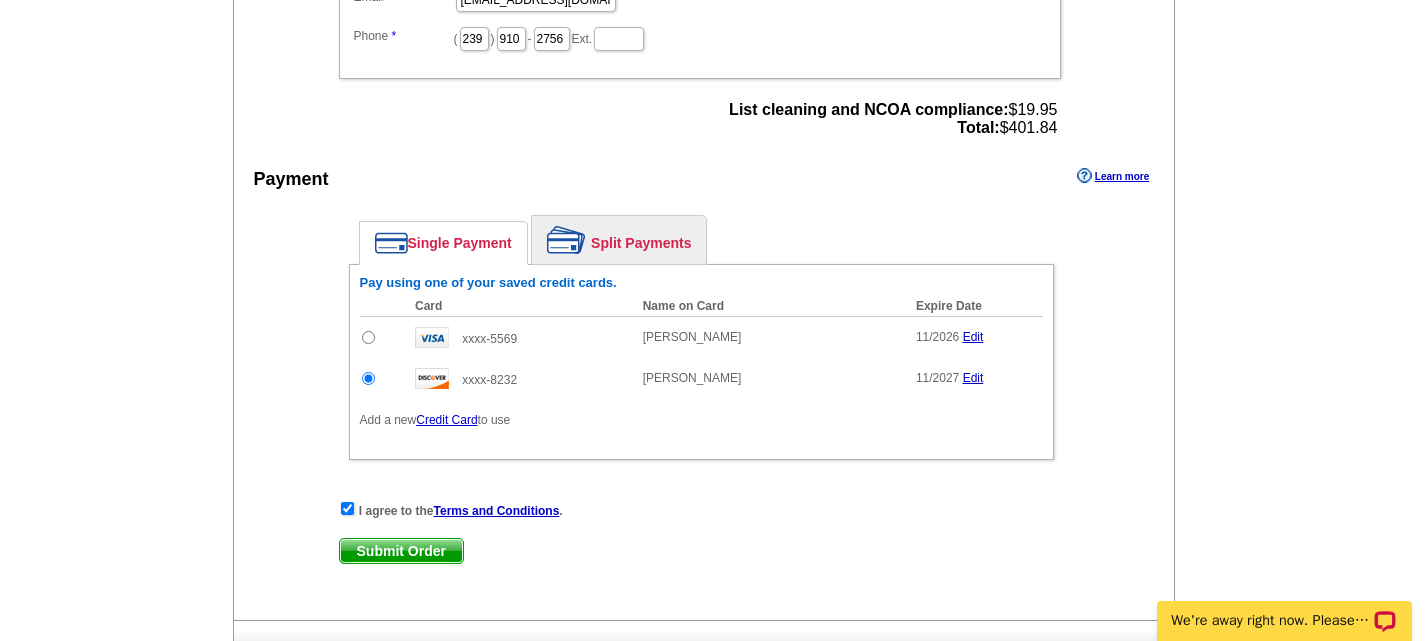 click on "Edit" at bounding box center (973, 337) 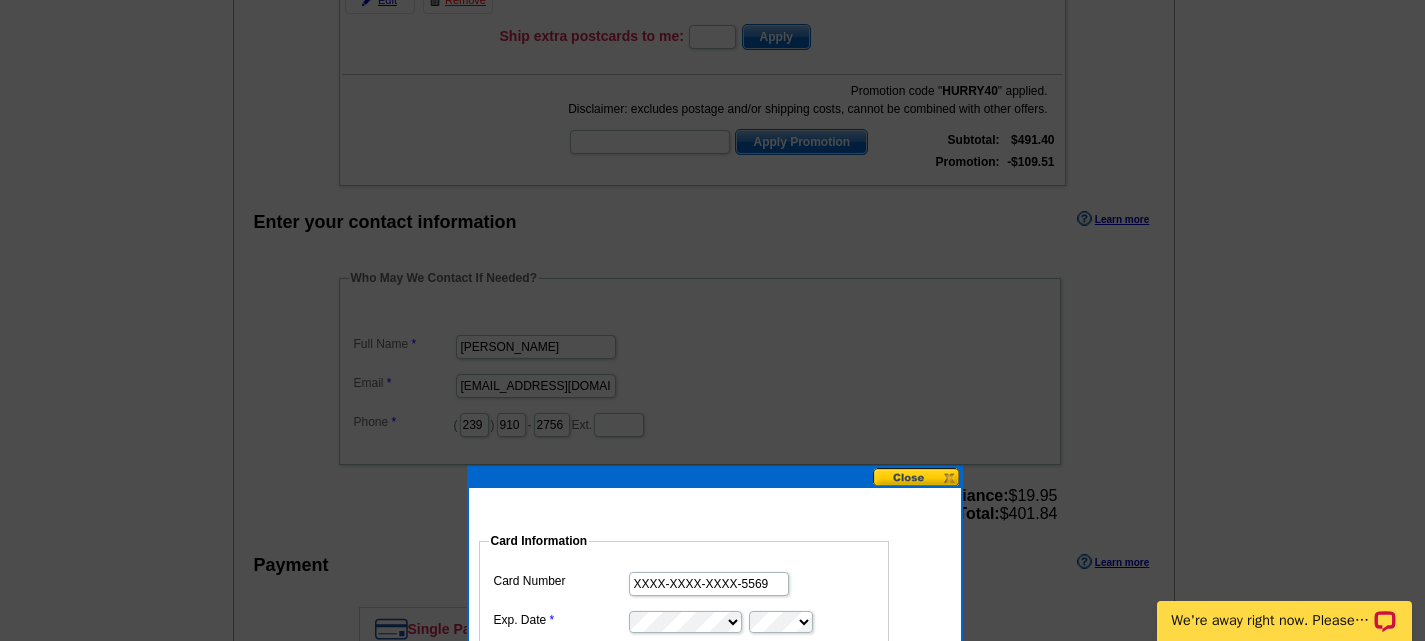 scroll, scrollTop: 428, scrollLeft: 0, axis: vertical 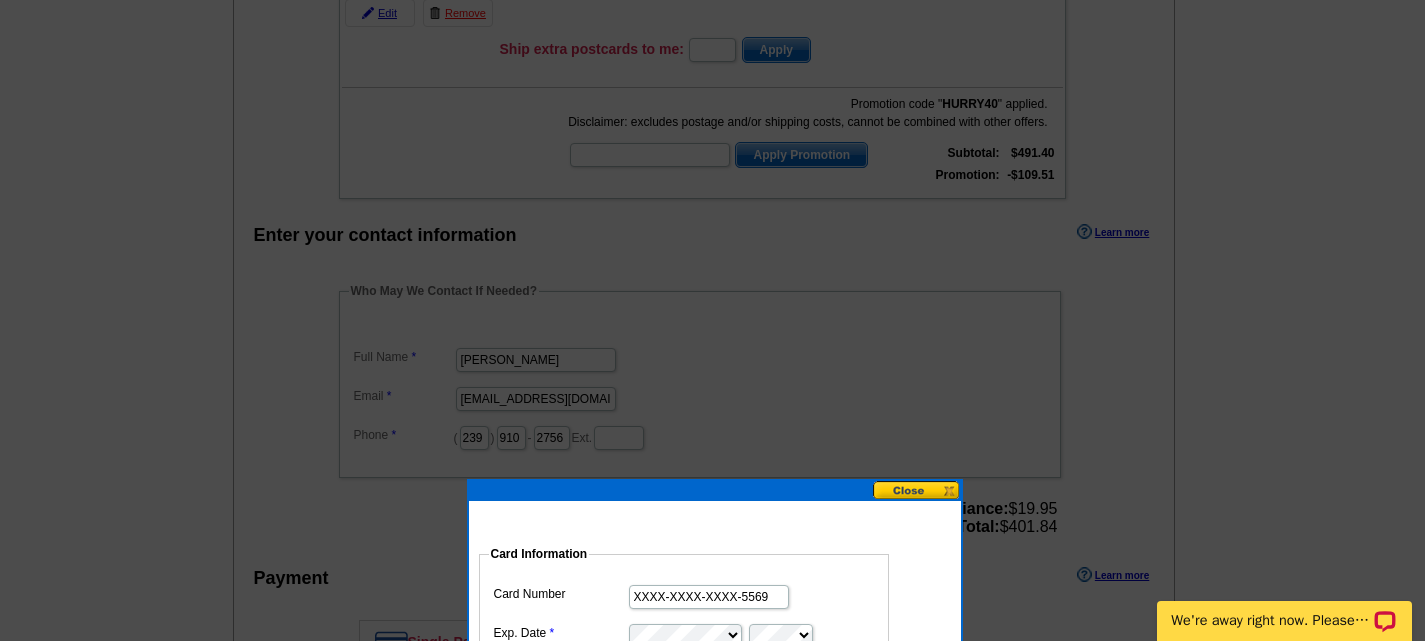 click at bounding box center (917, 490) 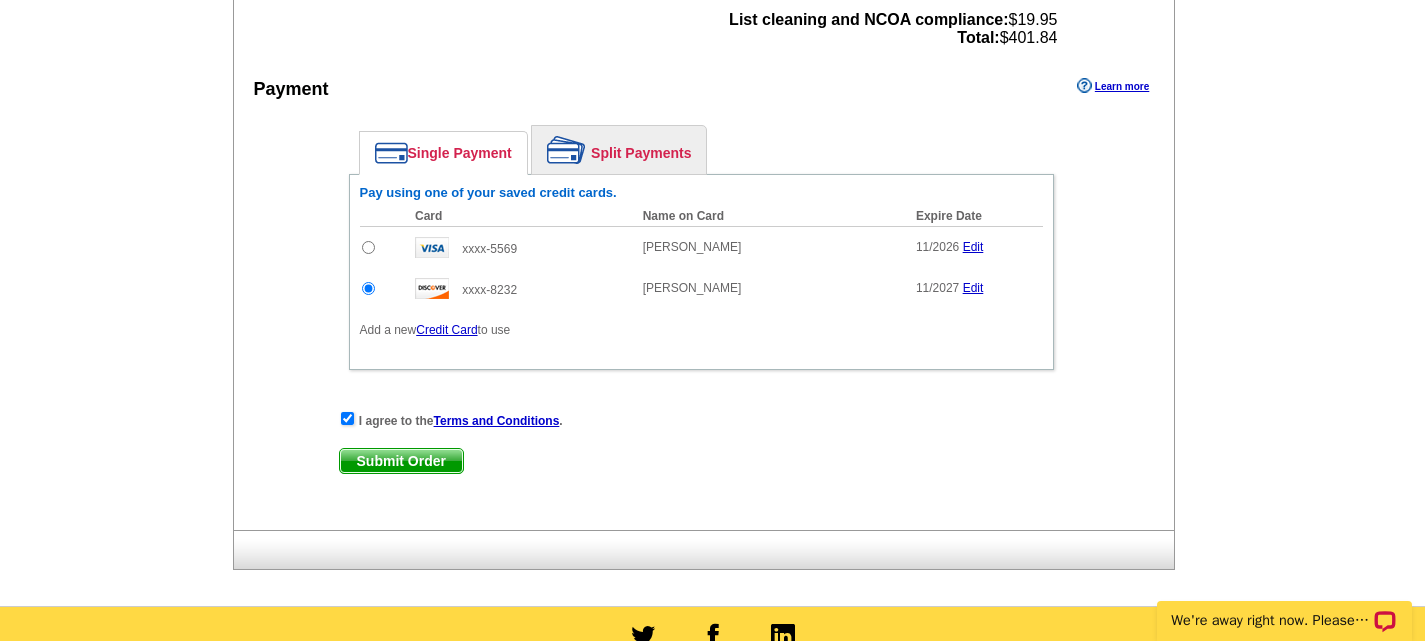 scroll, scrollTop: 914, scrollLeft: 0, axis: vertical 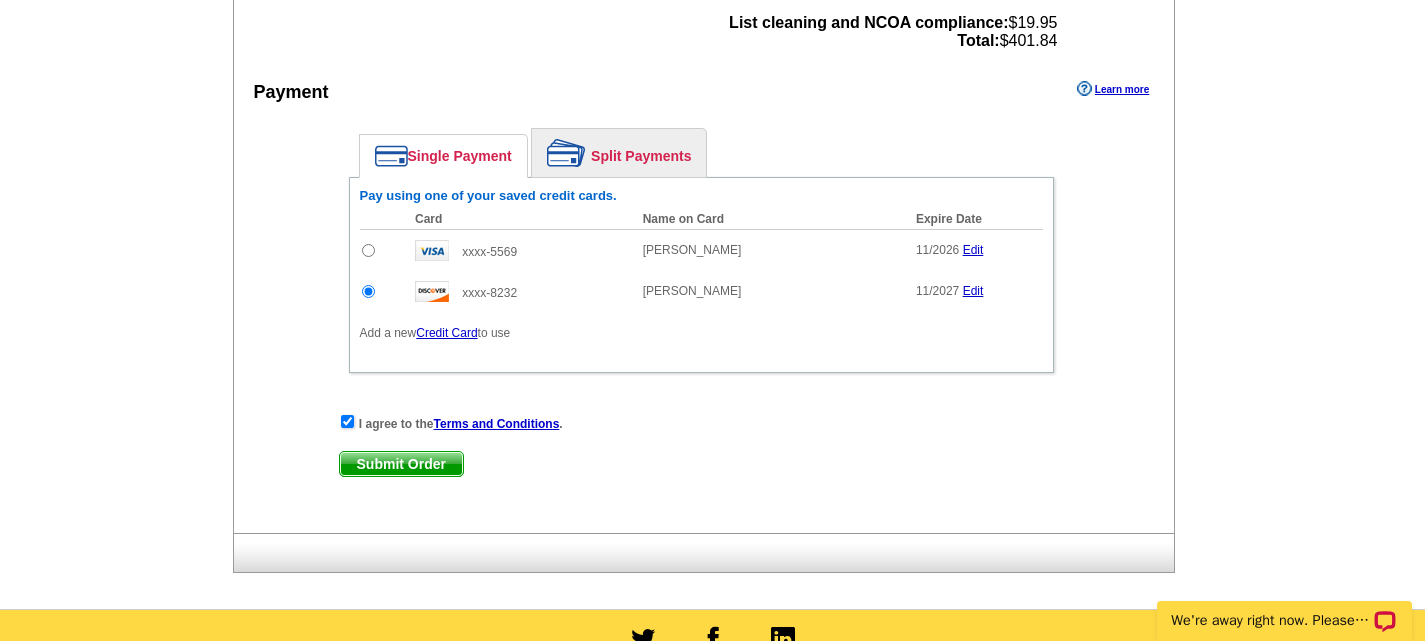 click on "Submit Order" at bounding box center (401, 464) 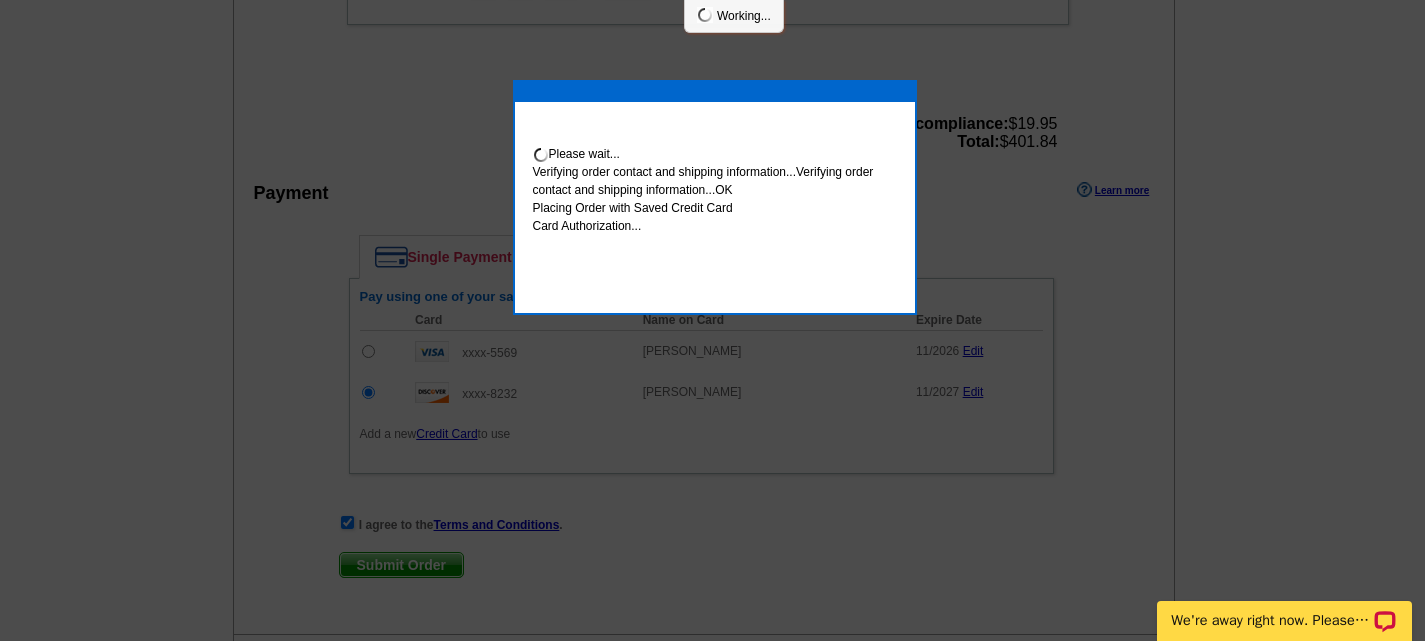 scroll, scrollTop: 1015, scrollLeft: 0, axis: vertical 